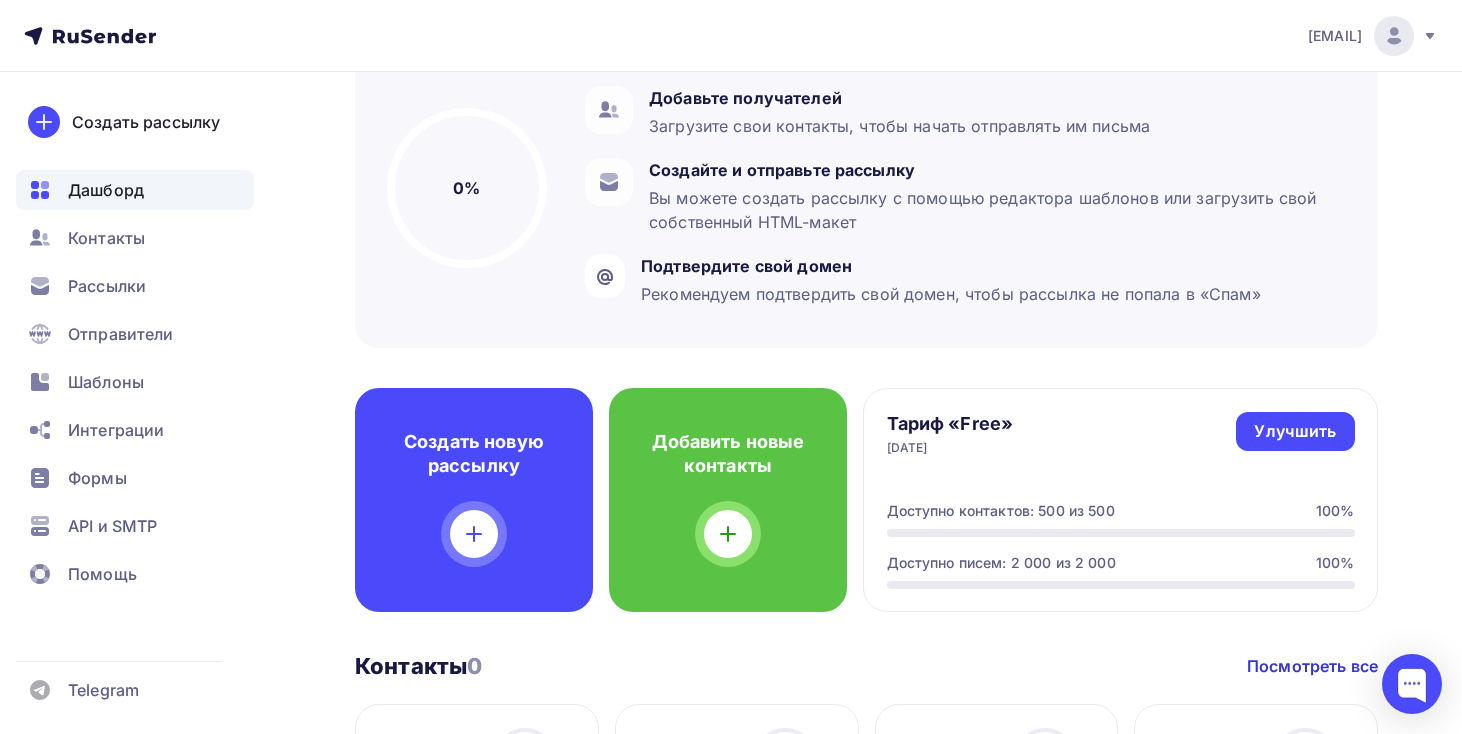 scroll, scrollTop: 212, scrollLeft: 0, axis: vertical 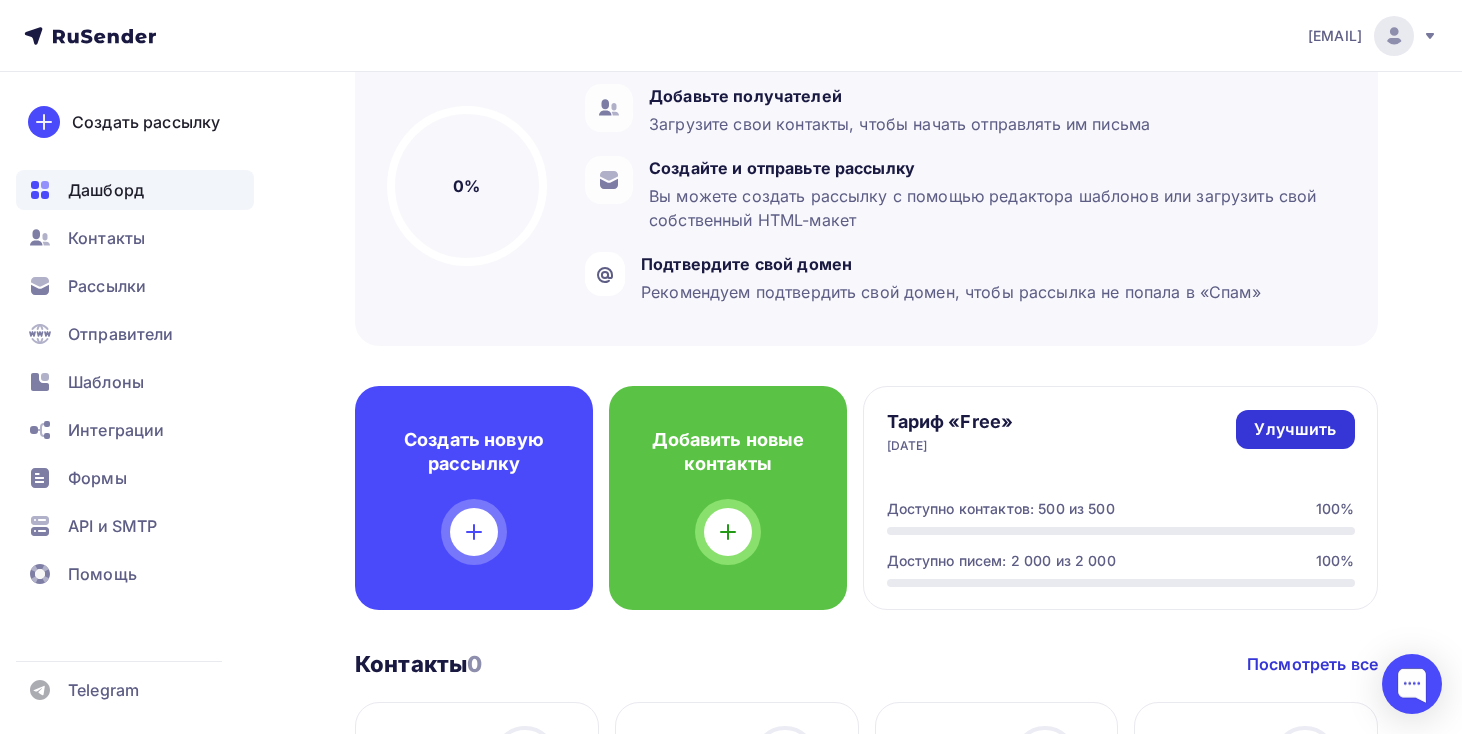 click on "Улучшить" at bounding box center (1295, 429) 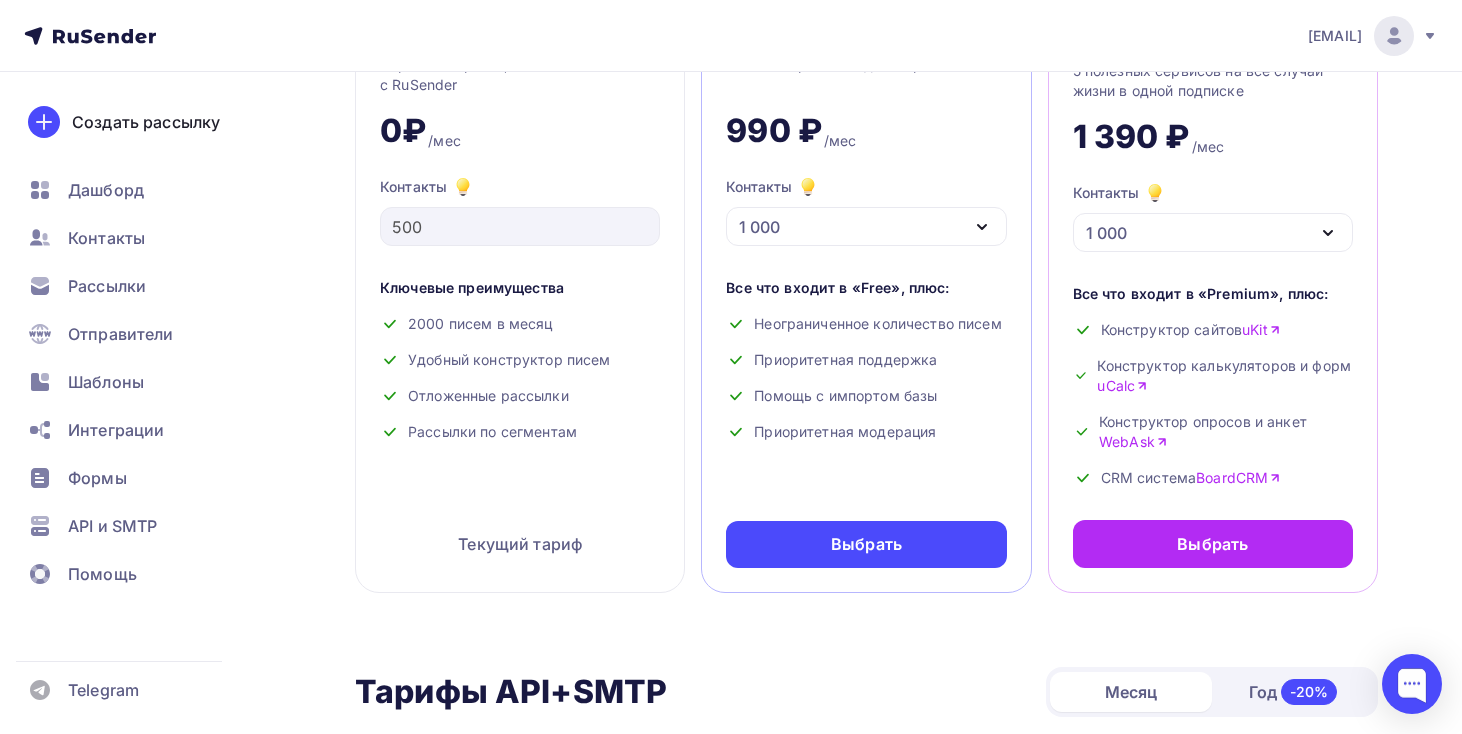 scroll, scrollTop: 0, scrollLeft: 0, axis: both 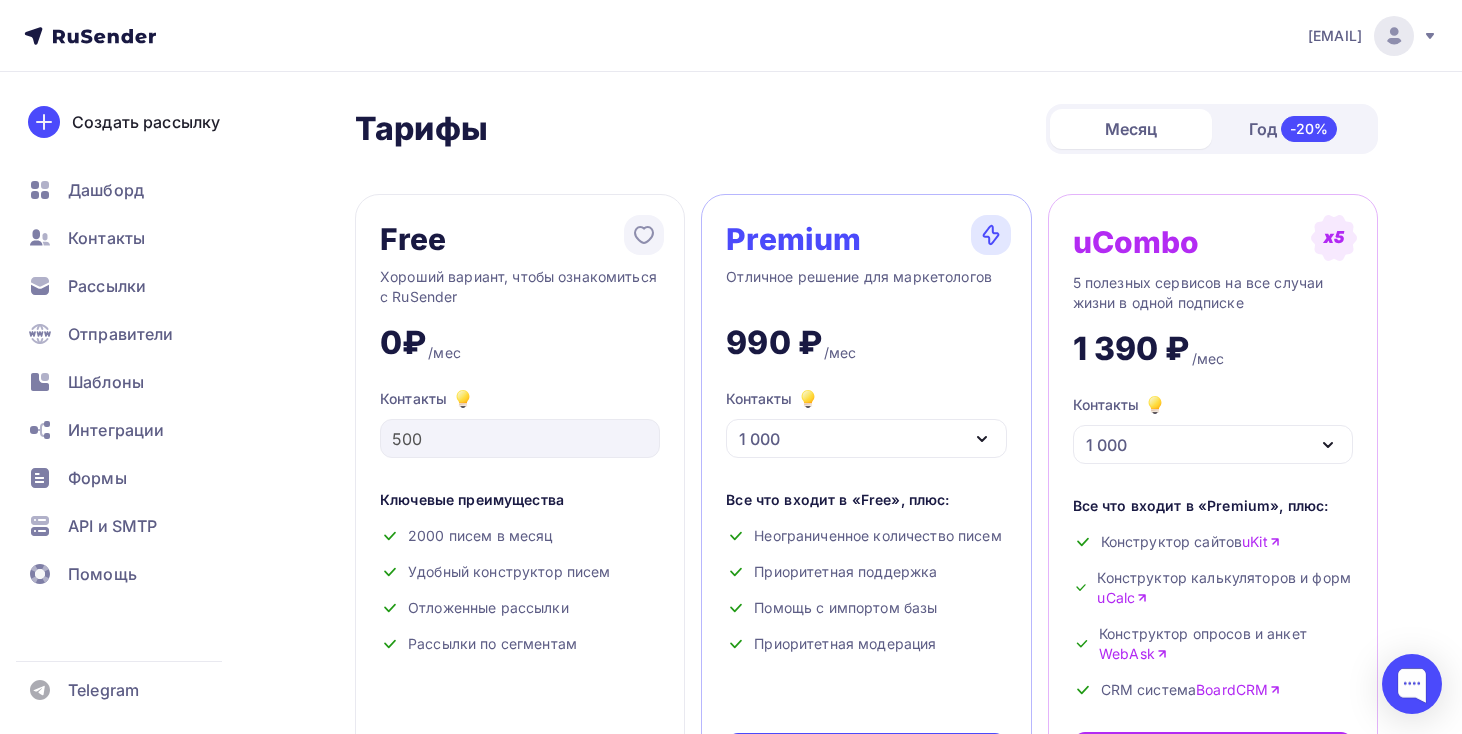 click on "1 000" at bounding box center (866, 438) 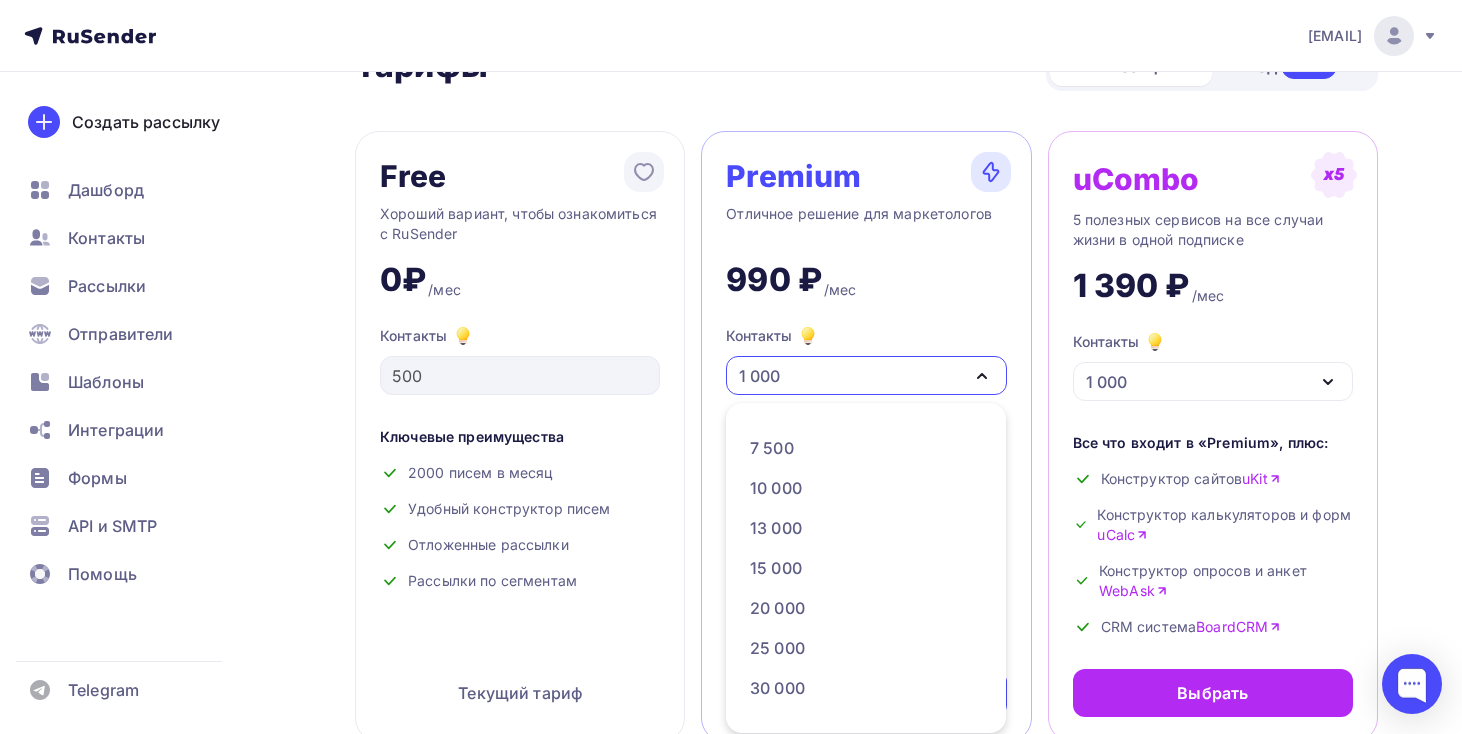 scroll, scrollTop: 192, scrollLeft: 0, axis: vertical 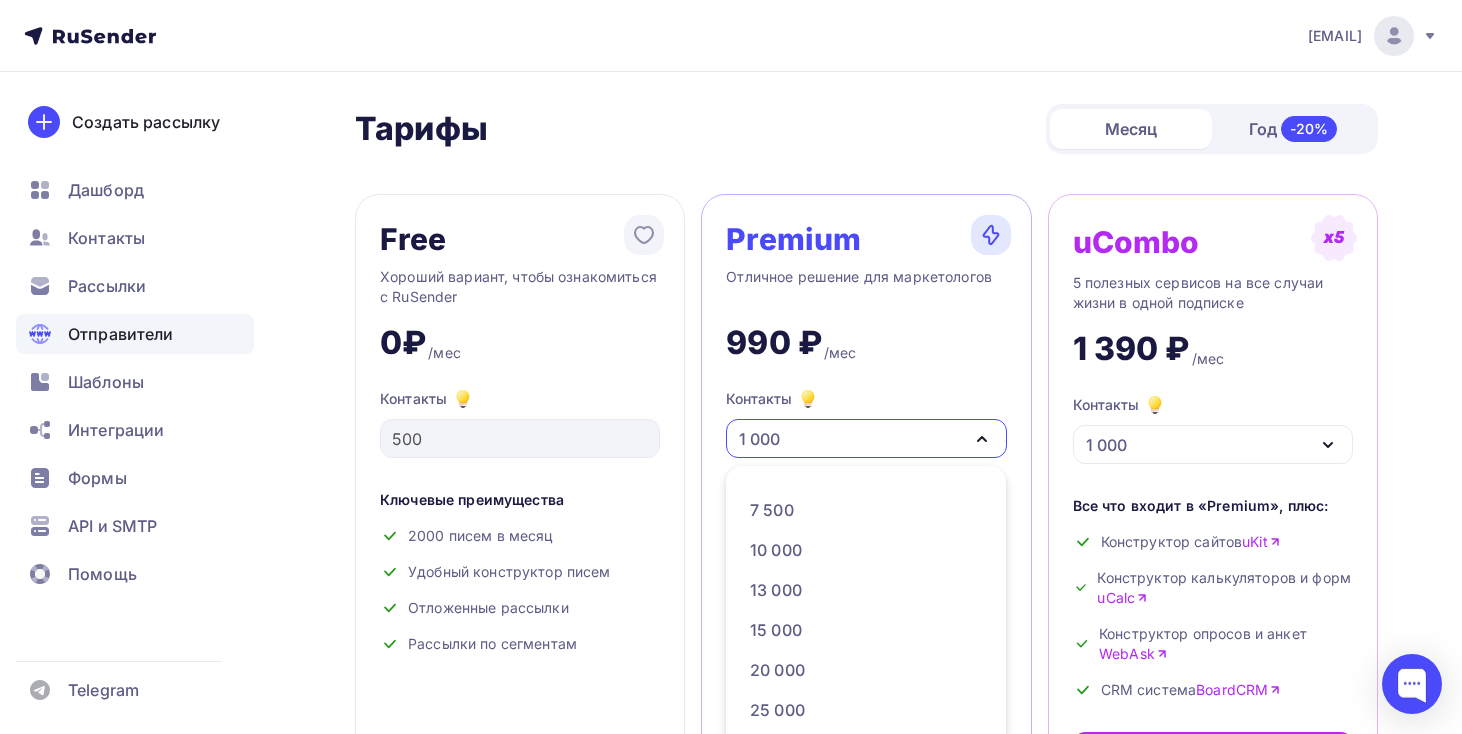 click on "Отправители" at bounding box center (121, 334) 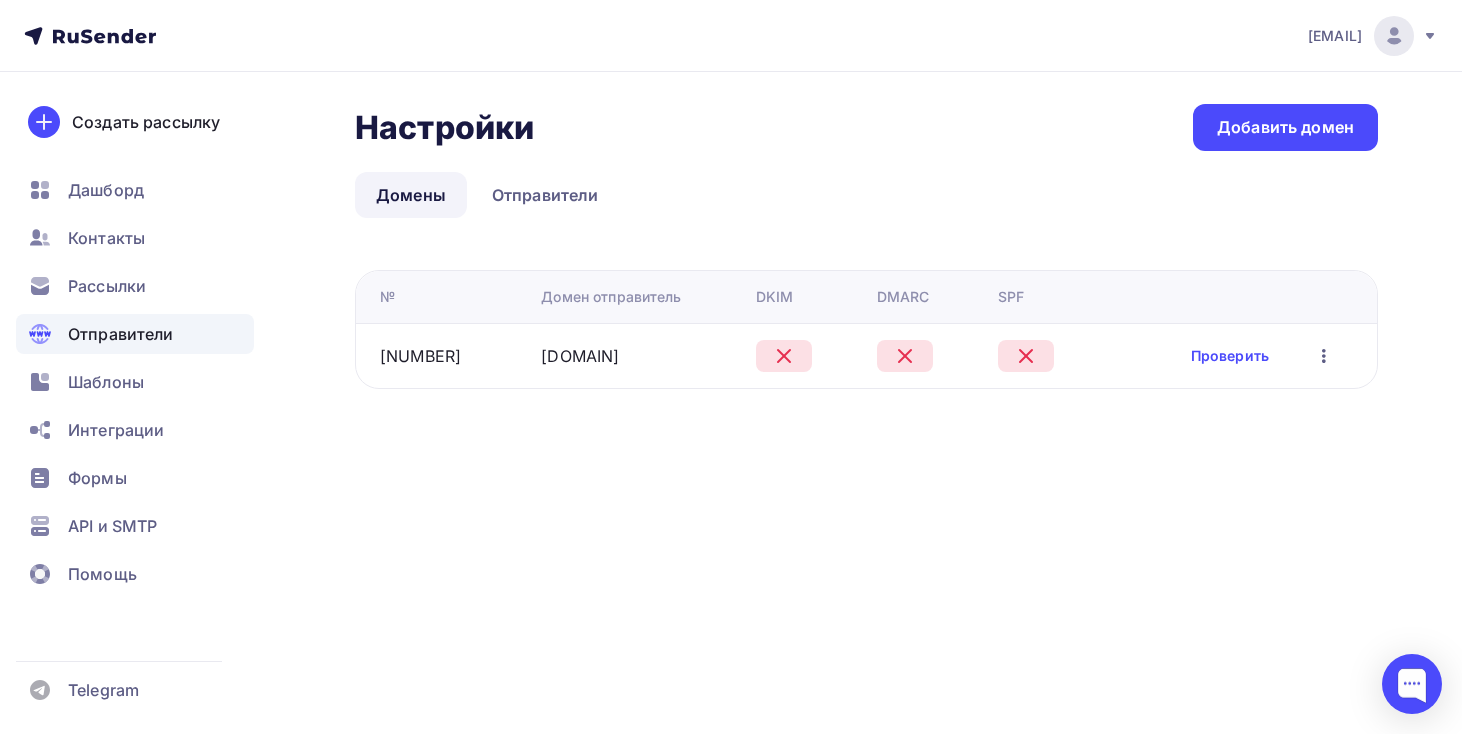 click 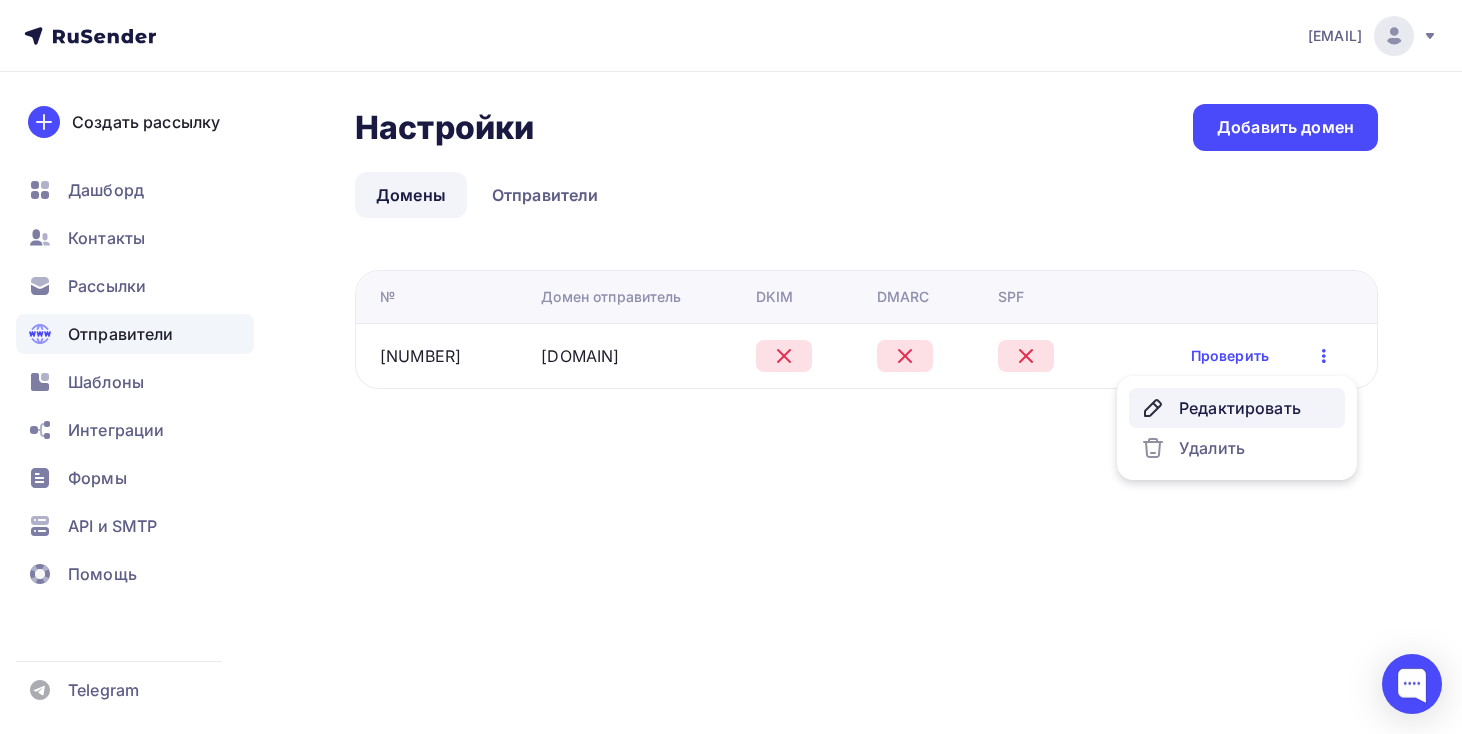click on "Редактировать" at bounding box center (1237, 408) 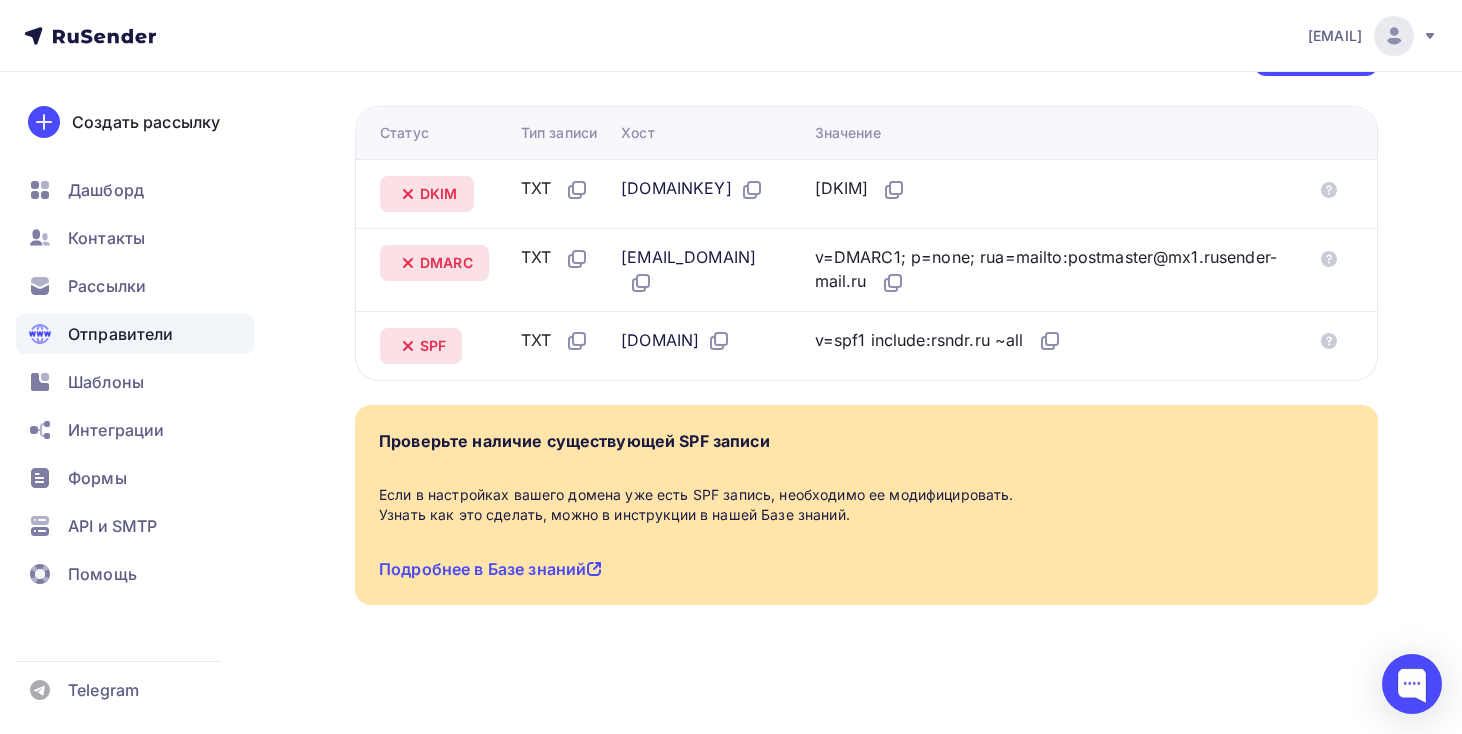 scroll, scrollTop: 508, scrollLeft: 0, axis: vertical 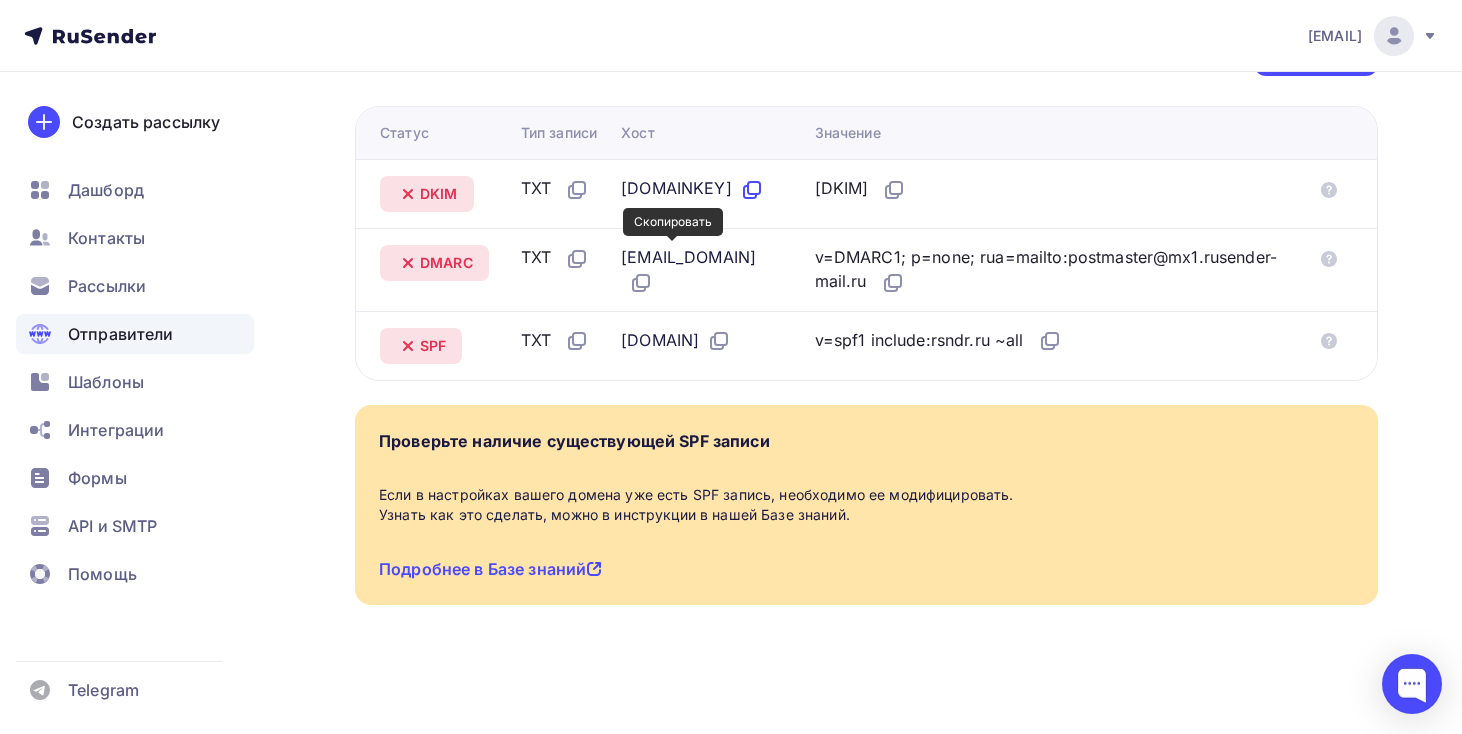 click 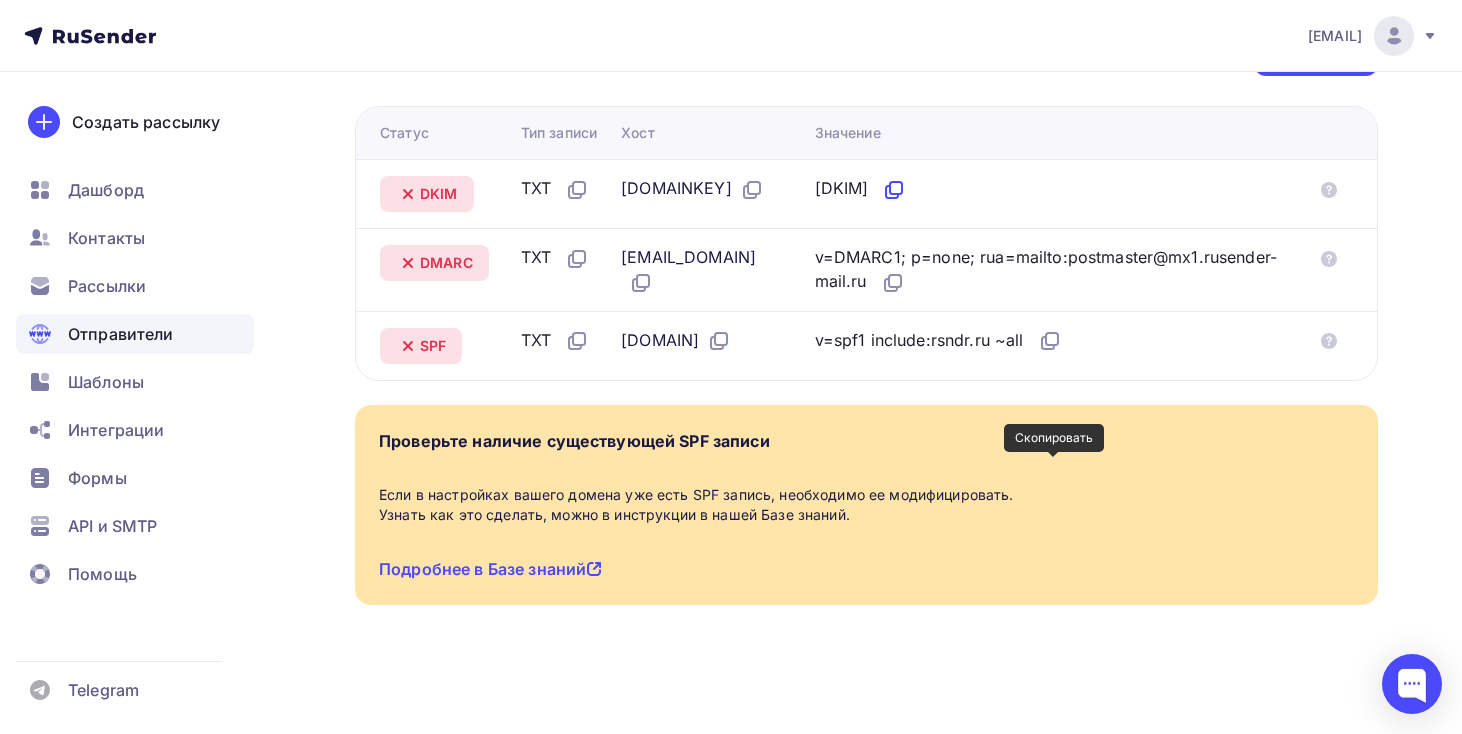 click 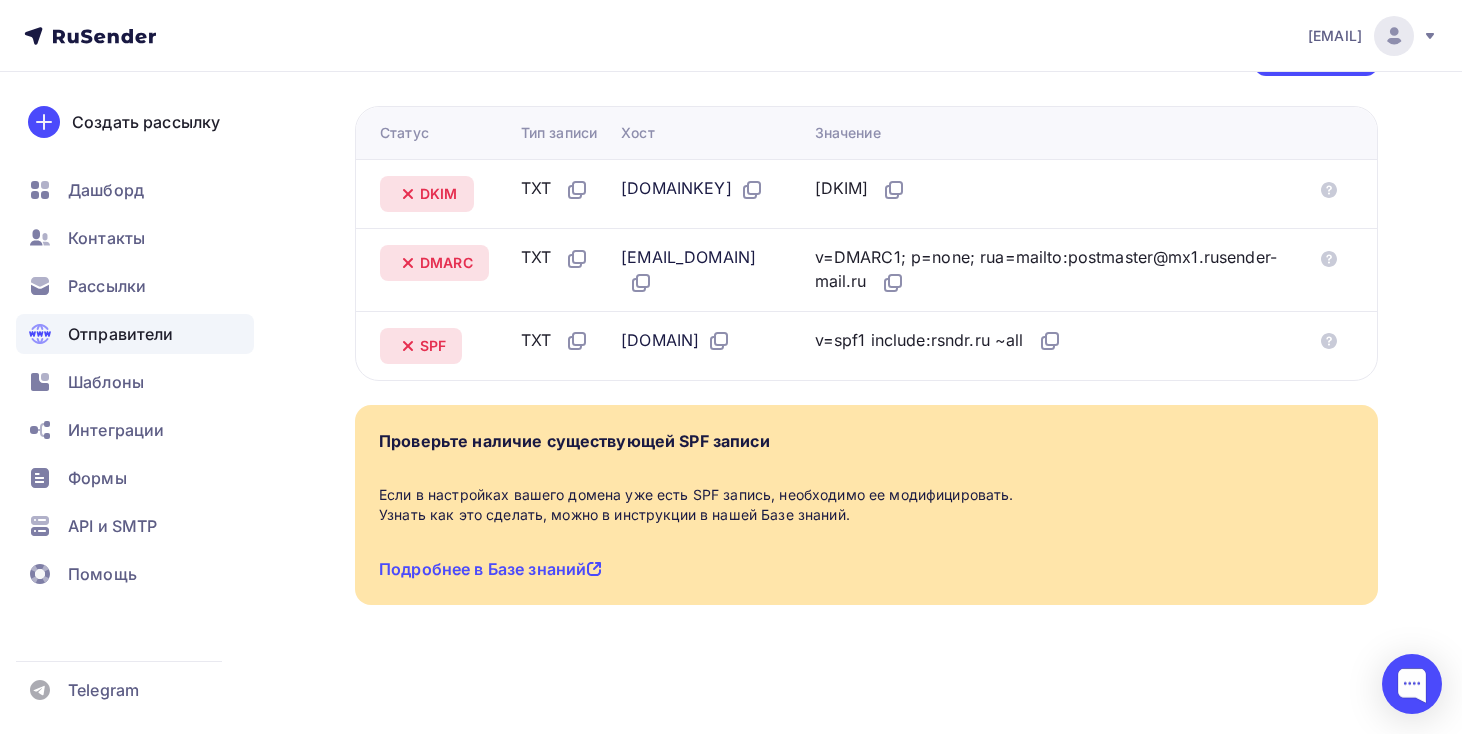 drag, startPoint x: 682, startPoint y: 502, endPoint x: 608, endPoint y: 499, distance: 74.06078 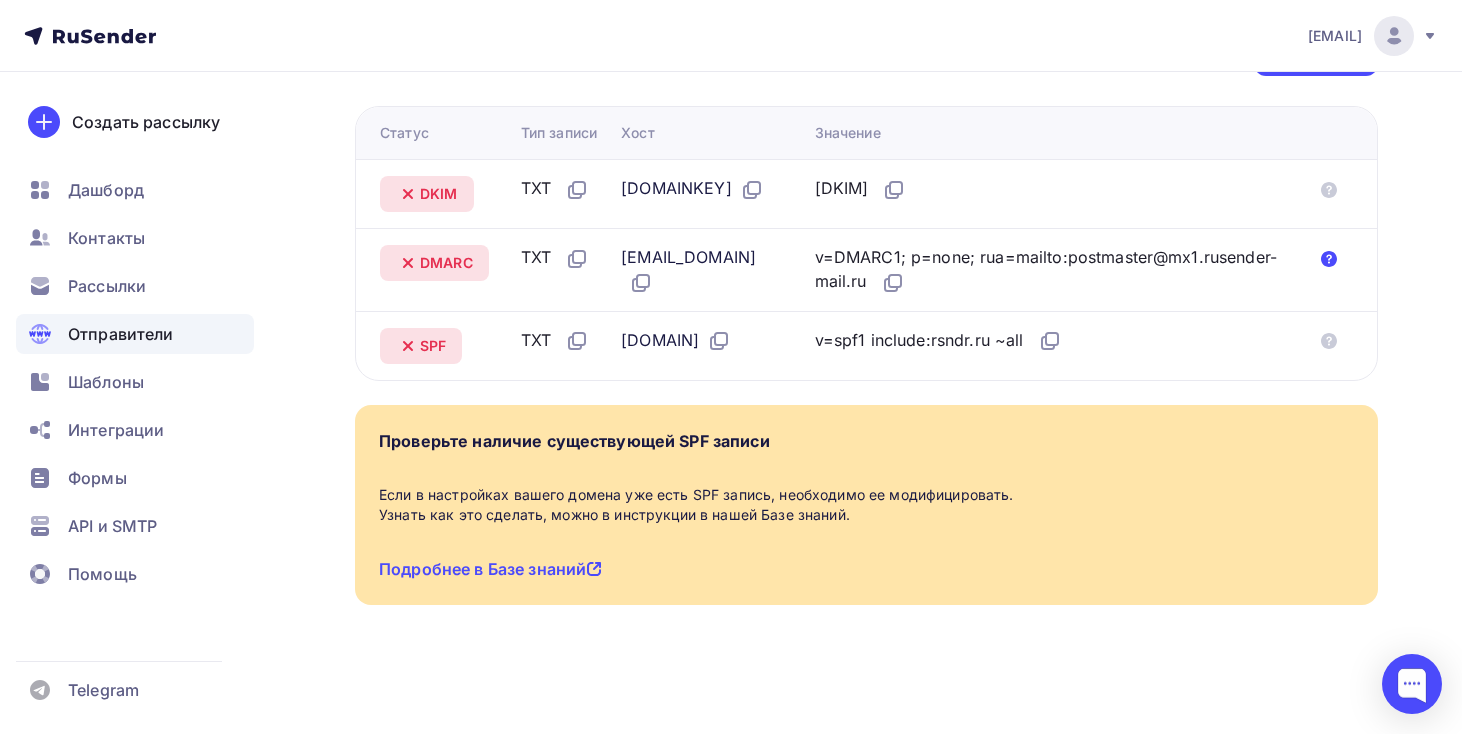 click 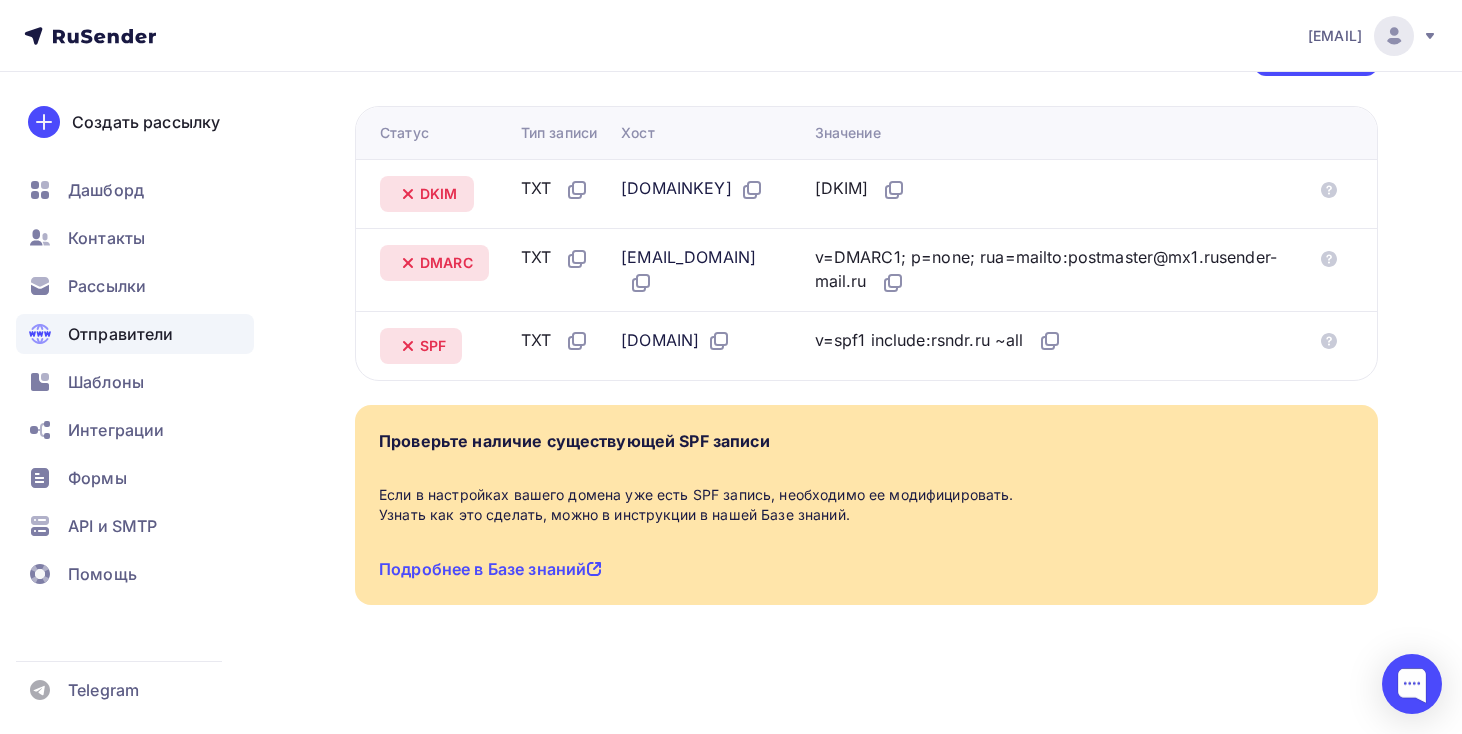 scroll, scrollTop: 657, scrollLeft: 0, axis: vertical 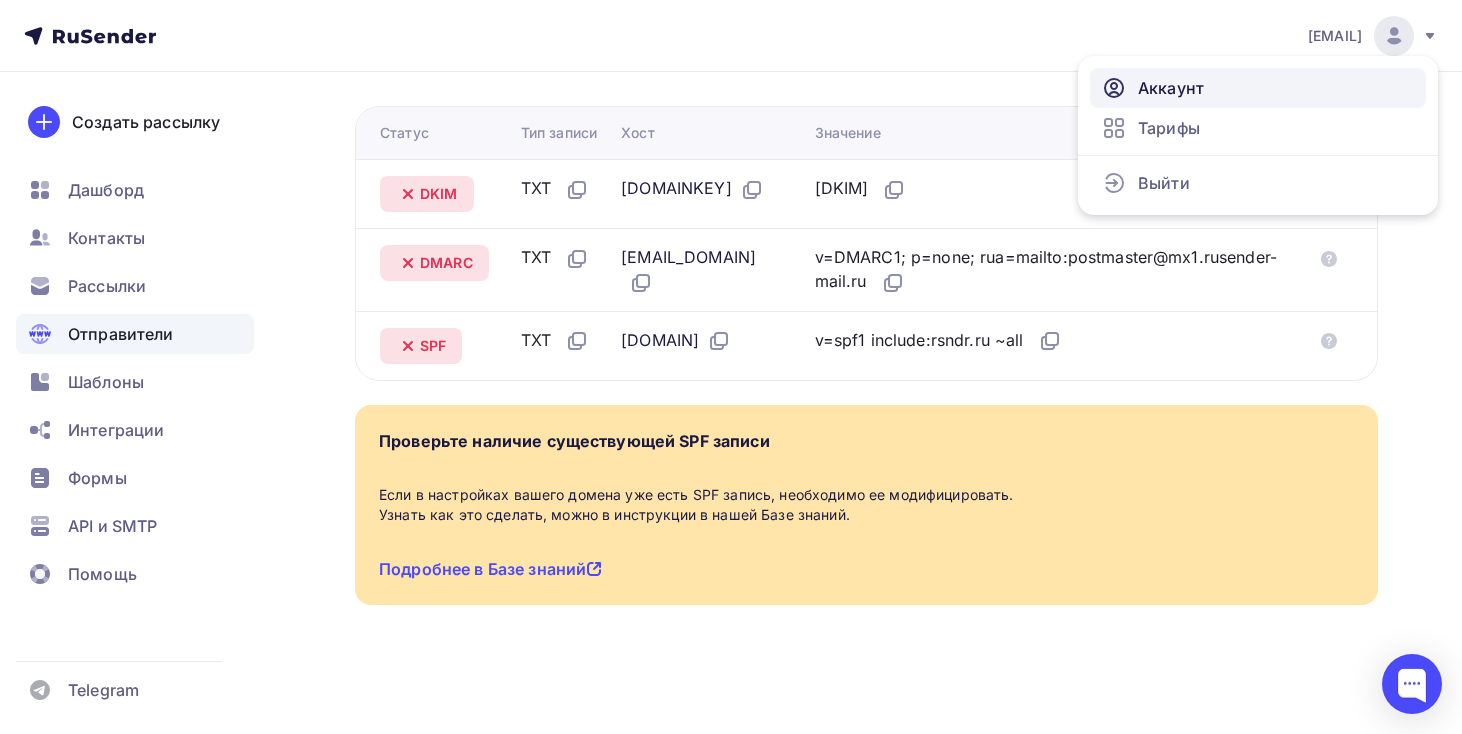 click on "Аккаунт" at bounding box center (1258, 88) 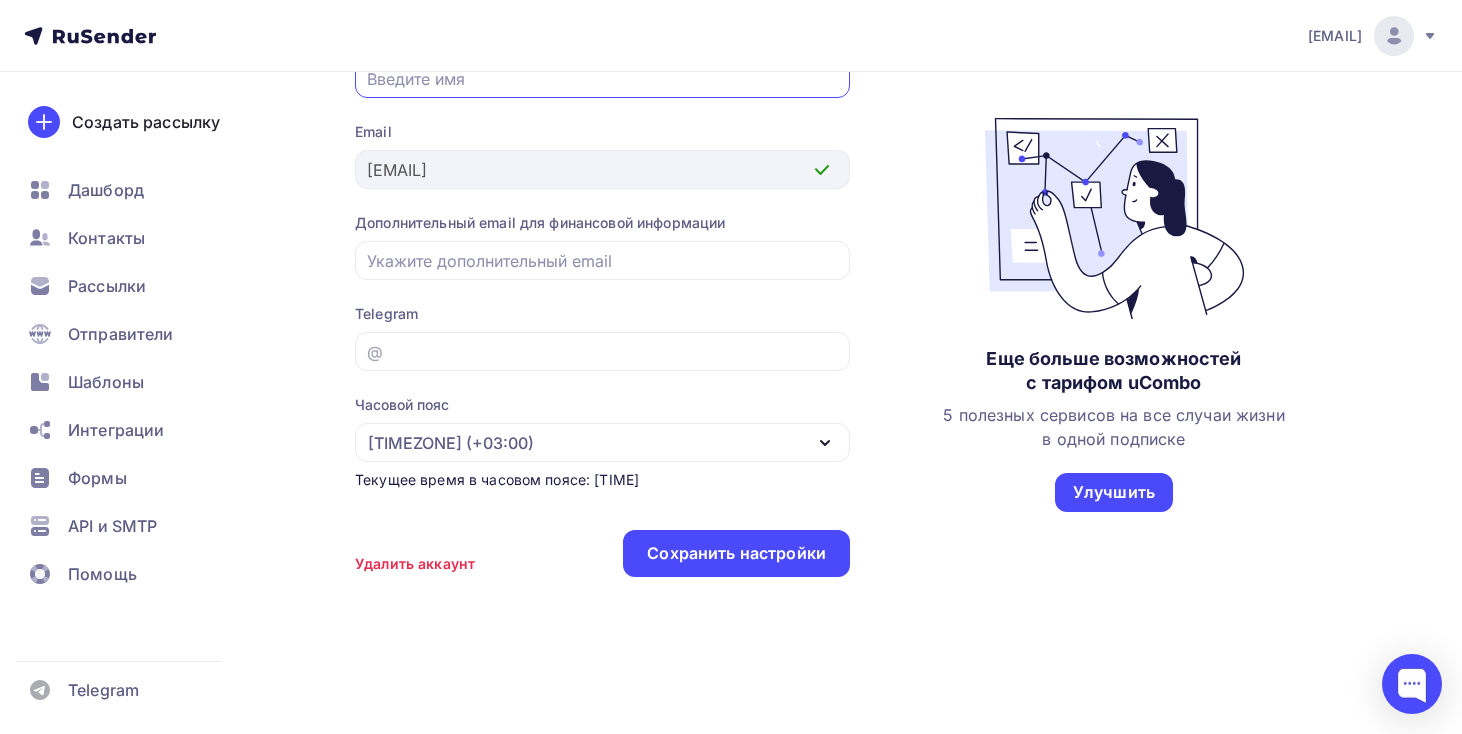 scroll, scrollTop: 0, scrollLeft: 0, axis: both 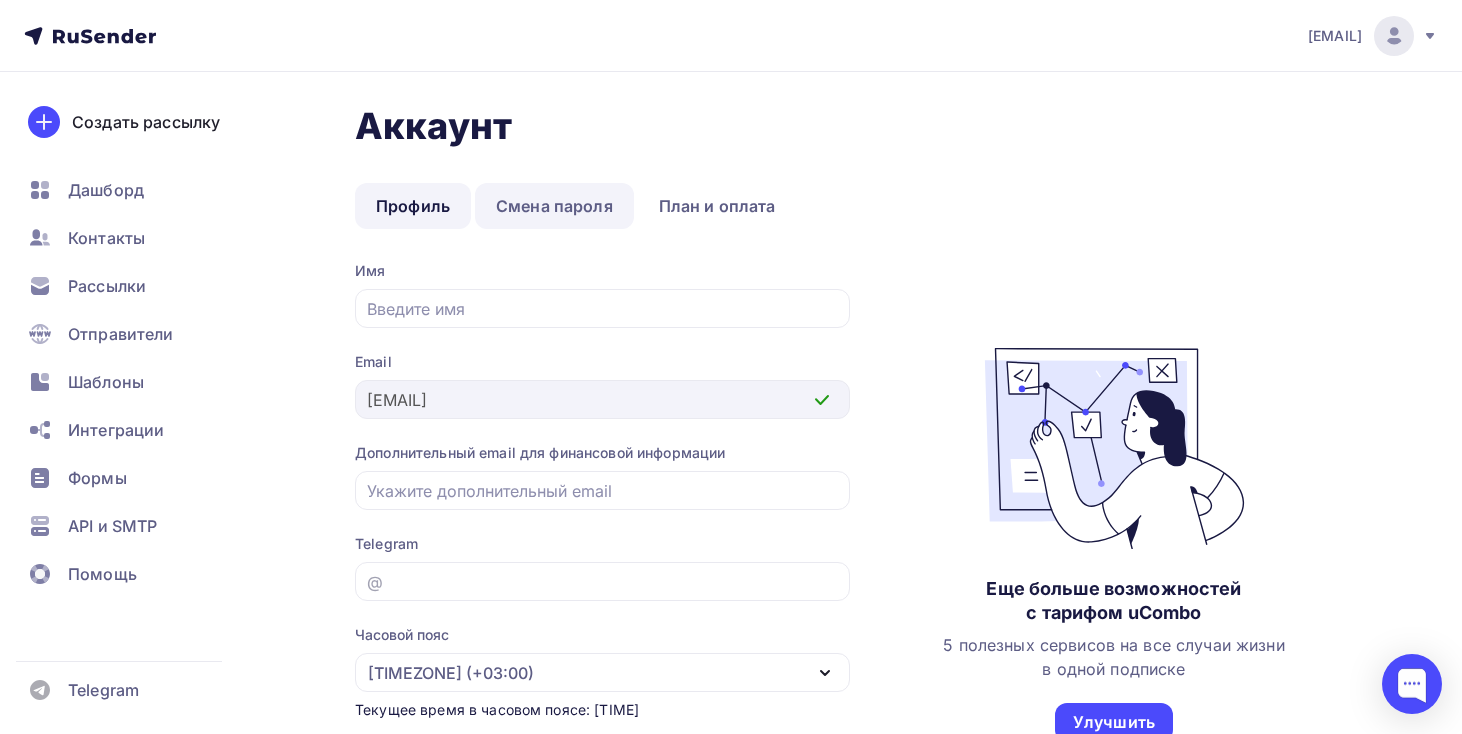 click on "Смена пароля" at bounding box center [554, 206] 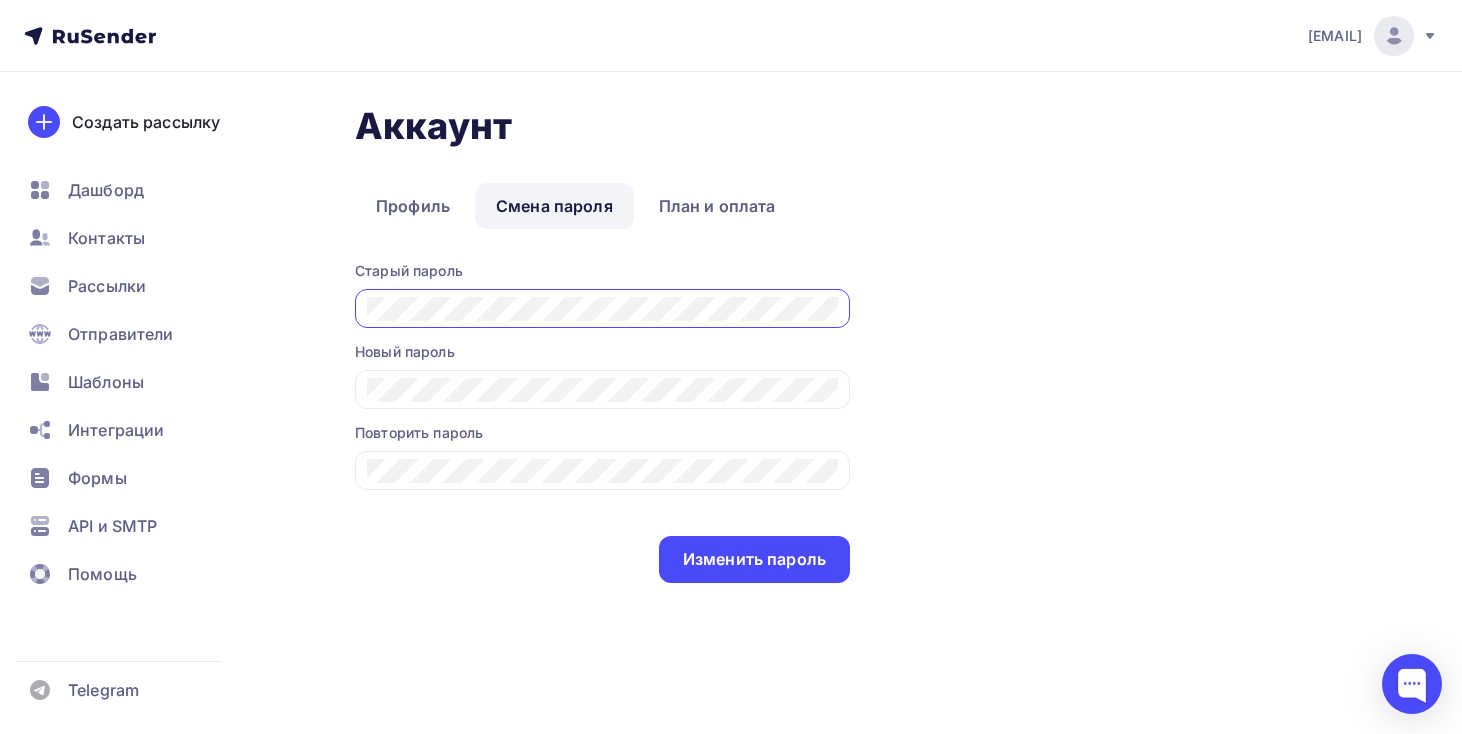 click on "[EMAIL]" at bounding box center [1373, 36] 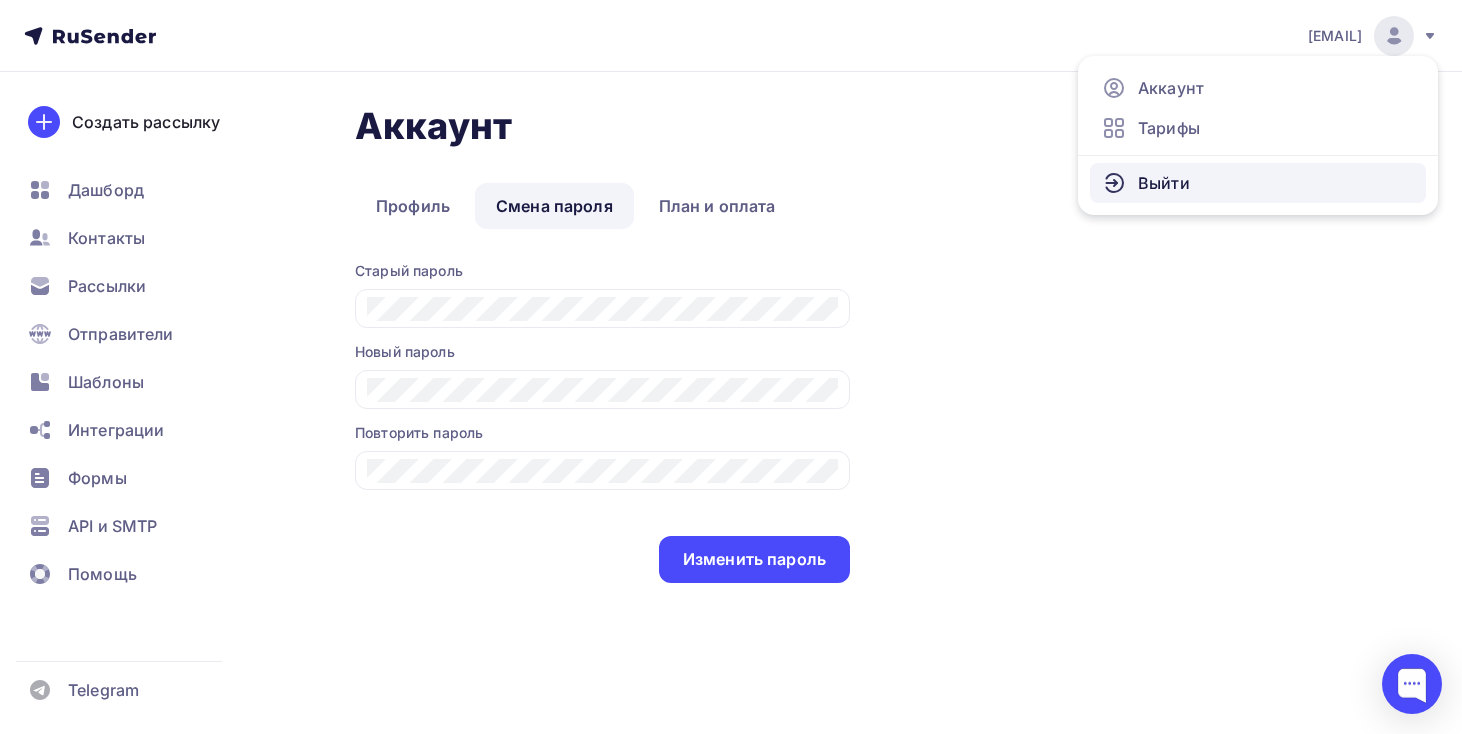 click on "Выйти" at bounding box center (1258, 183) 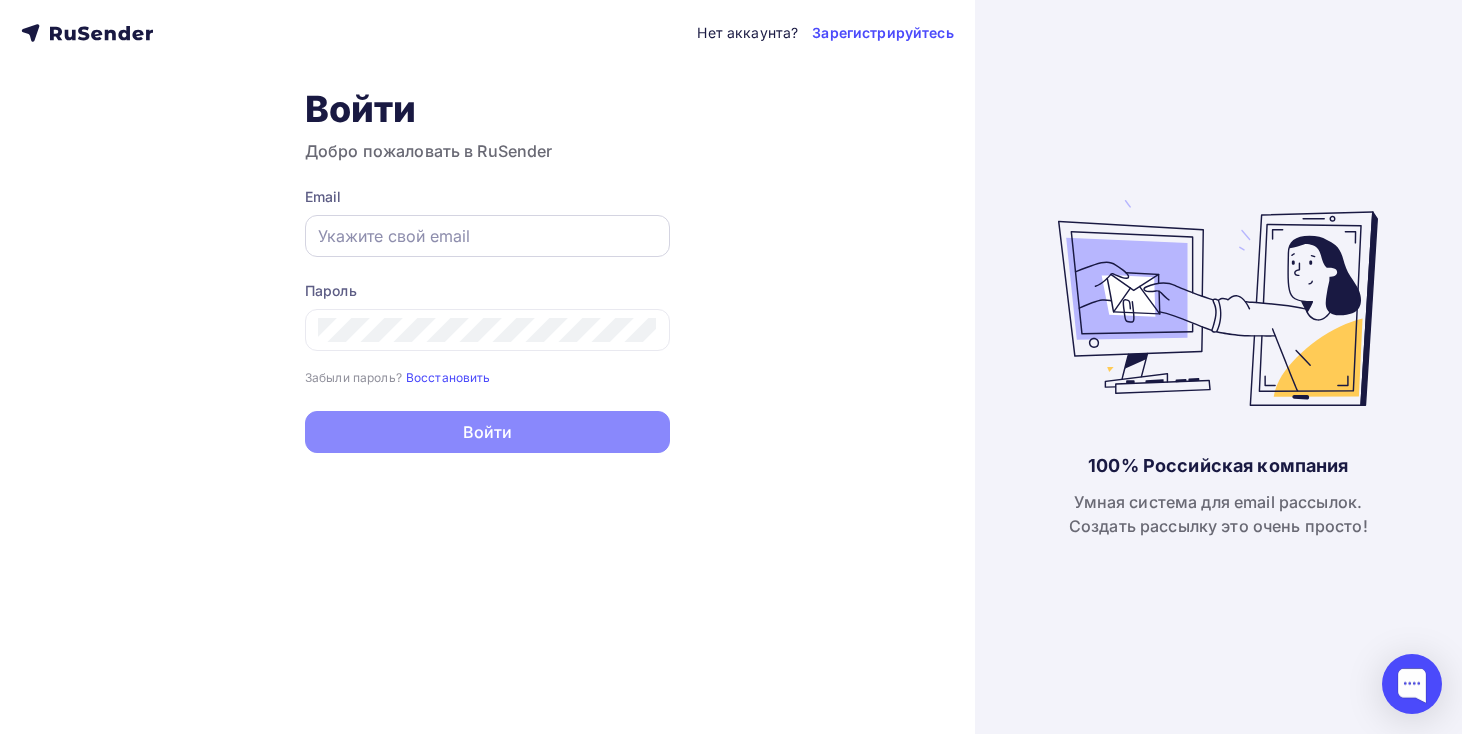 click at bounding box center (487, 236) 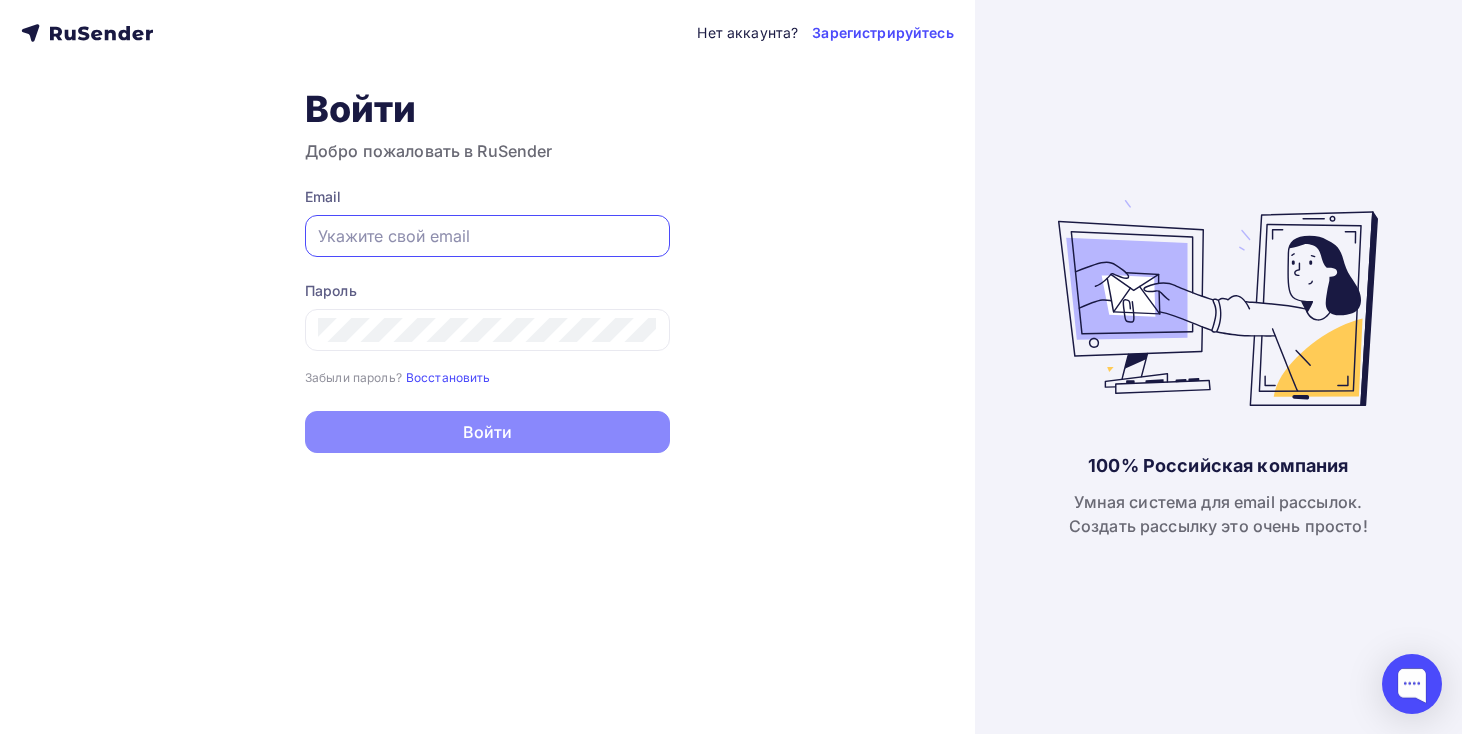 click at bounding box center [487, 236] 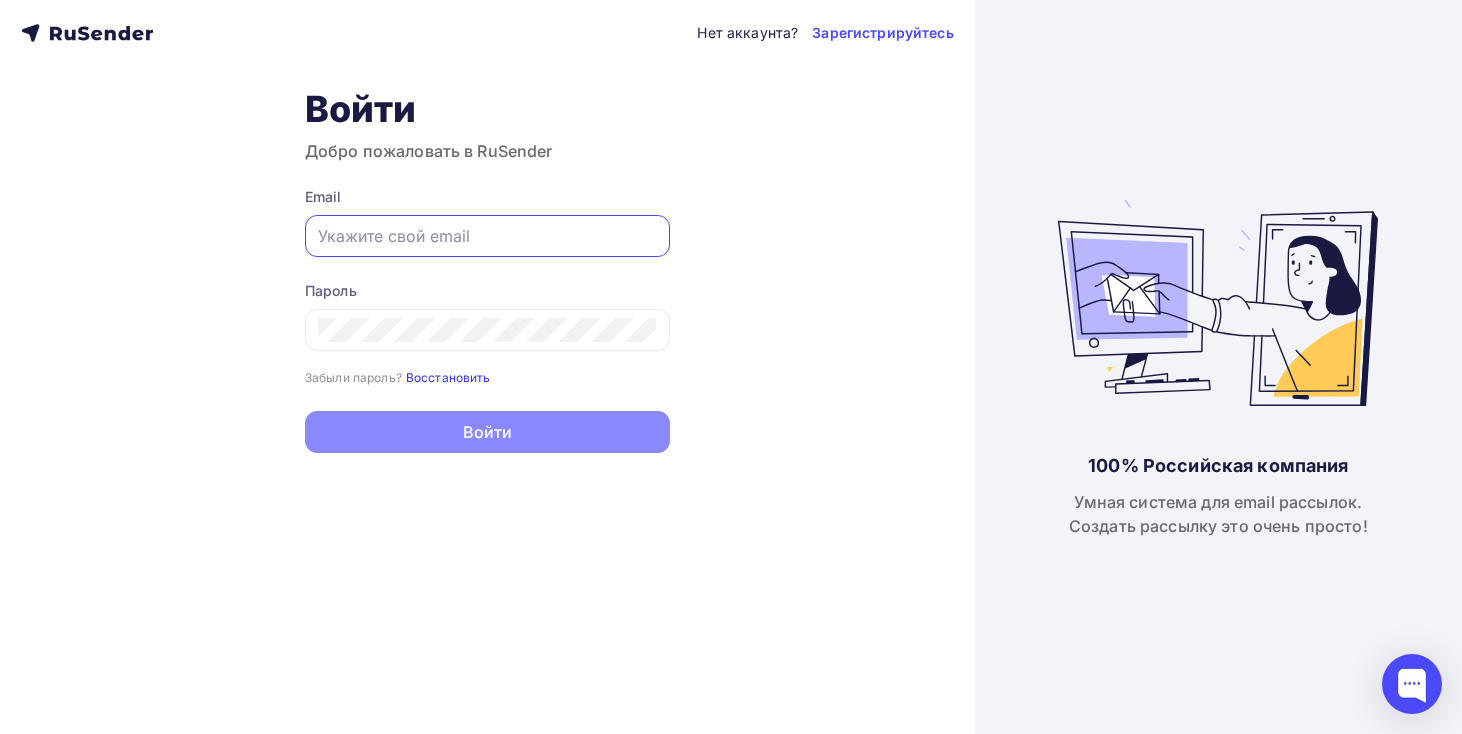 click on "Восстановить" at bounding box center (448, 377) 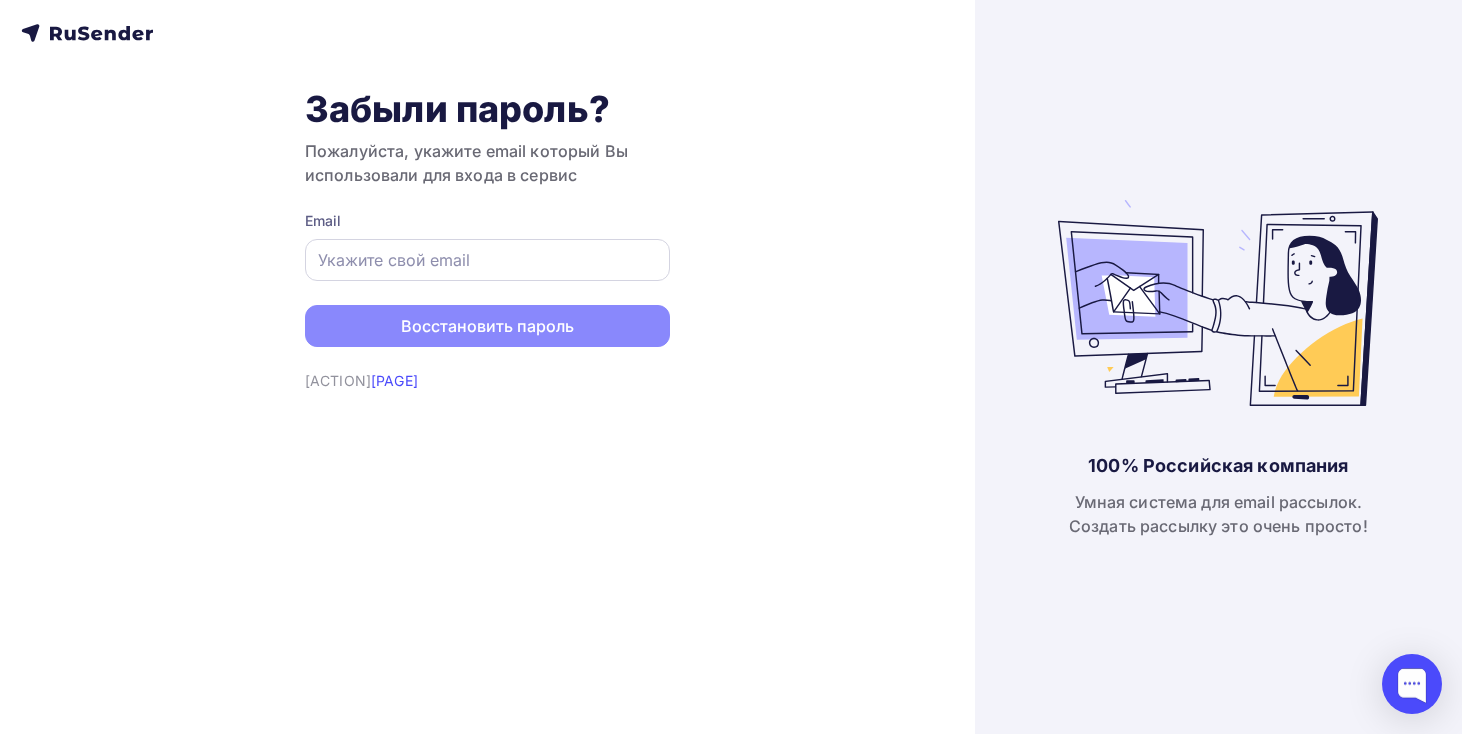 click at bounding box center [487, 260] 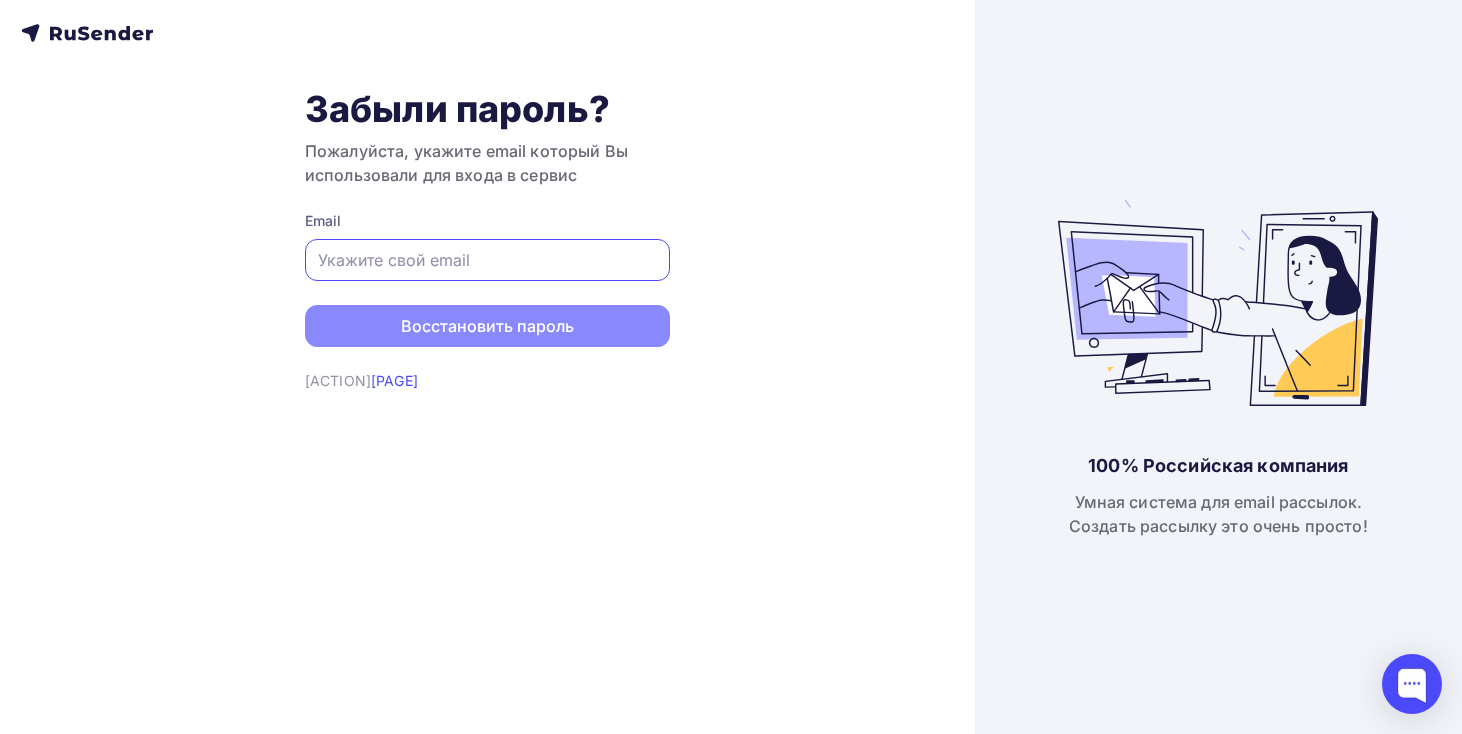 click at bounding box center (487, 260) 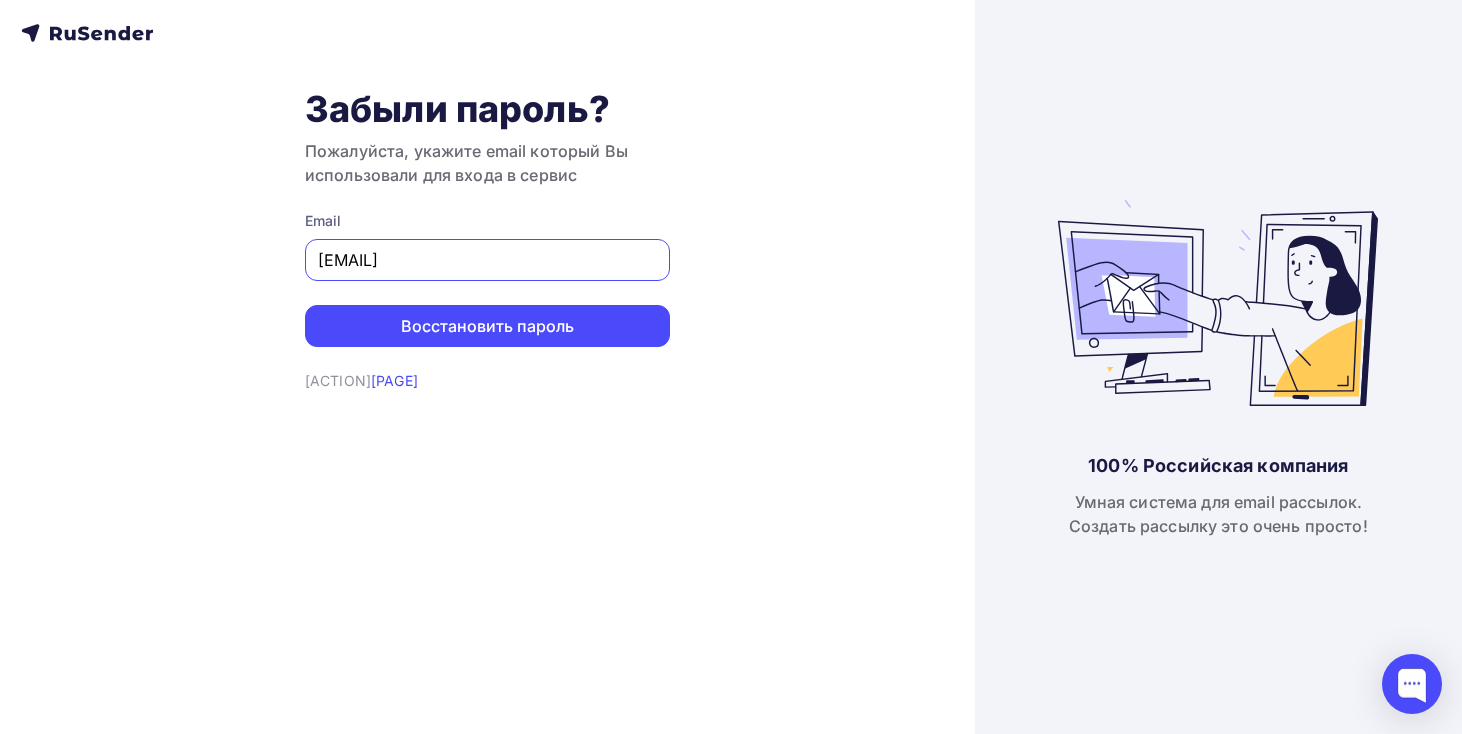 type on "[EMAIL]" 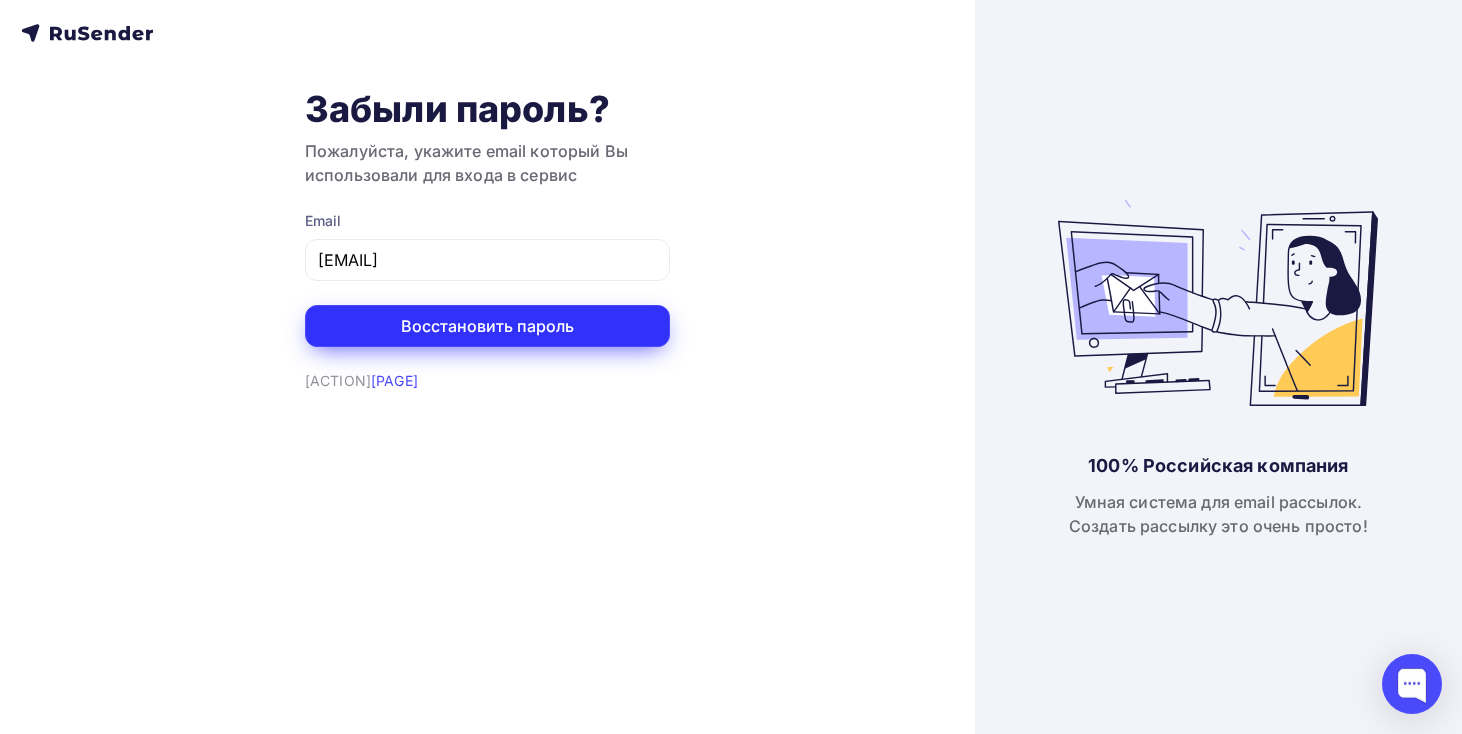 click on "Восстановить пароль" at bounding box center [487, 326] 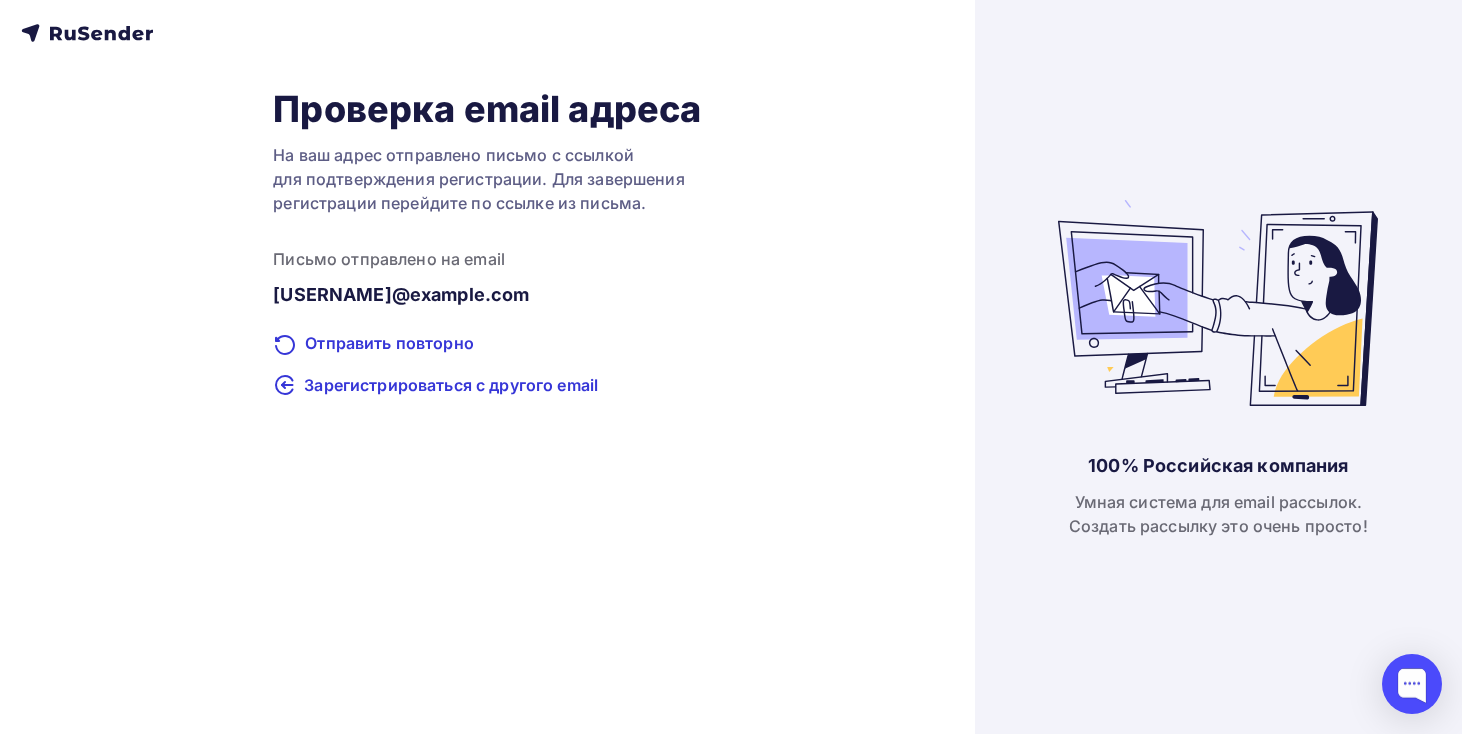 scroll, scrollTop: 0, scrollLeft: 0, axis: both 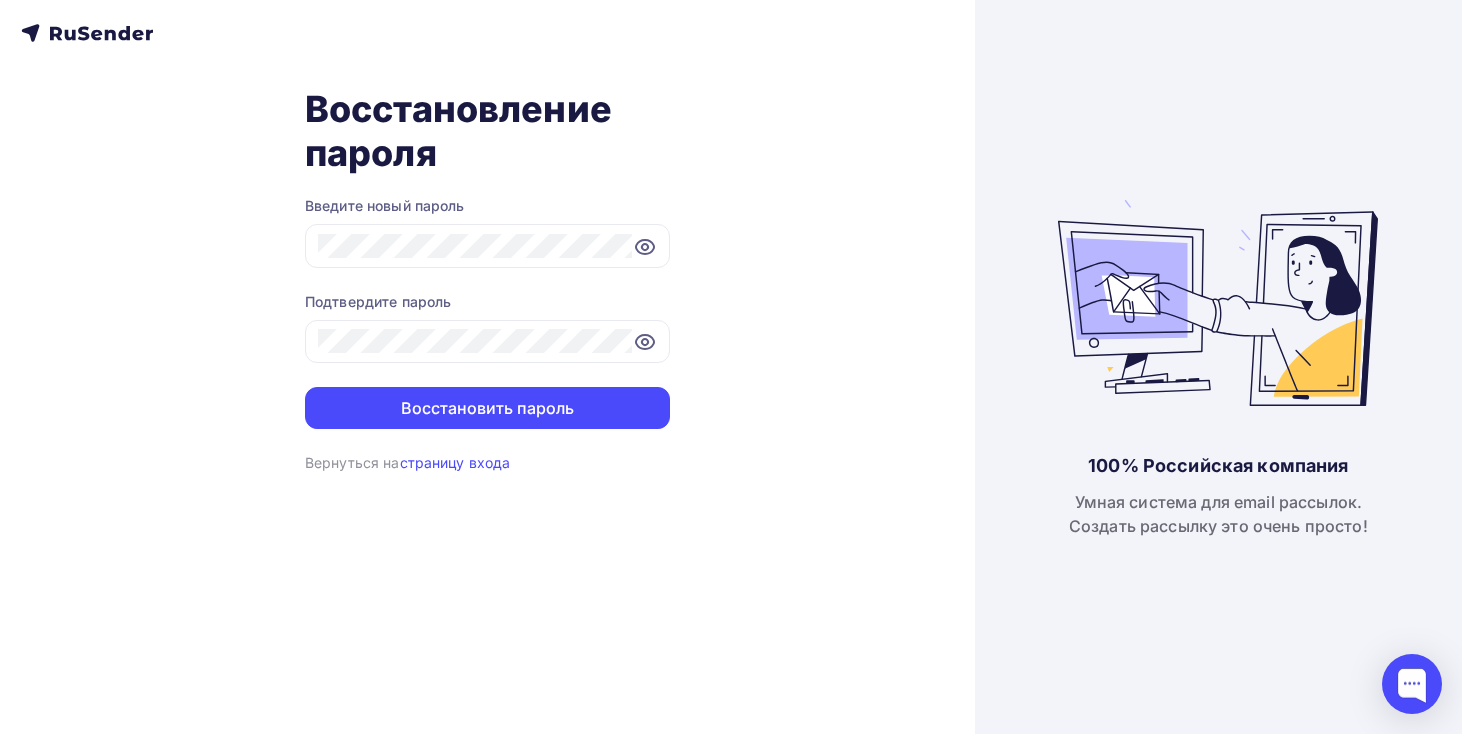 click on "Введите новый пароль" at bounding box center (487, 206) 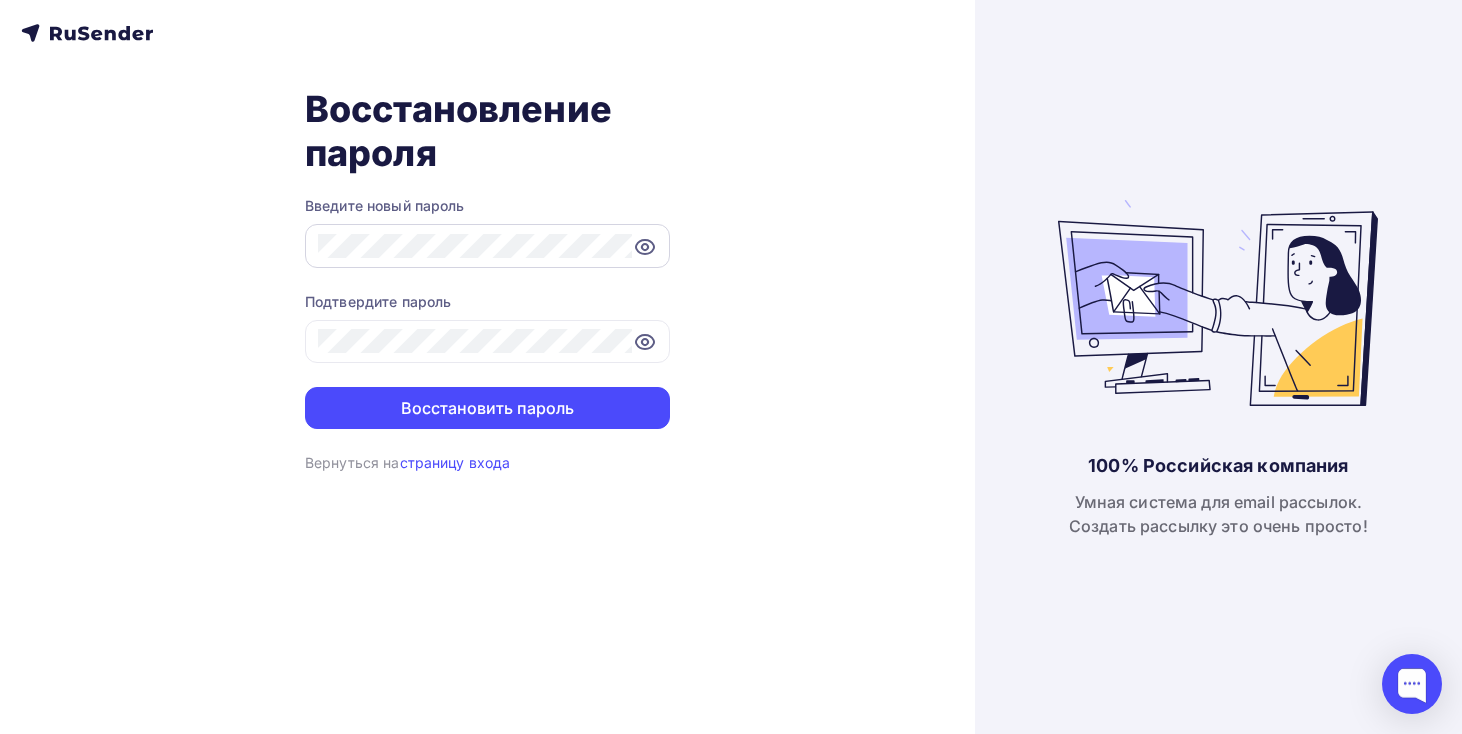 click 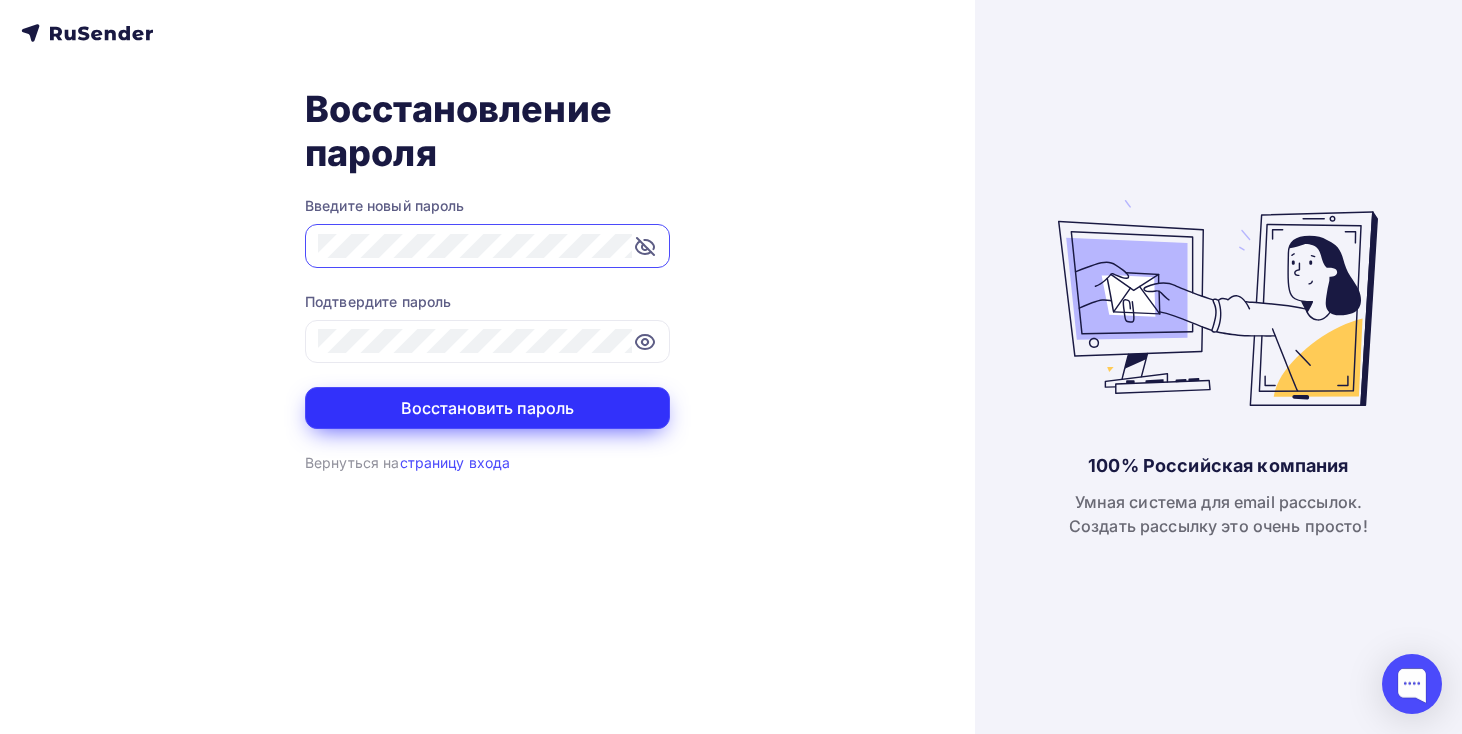 click on "Восстановить пароль" at bounding box center (487, 408) 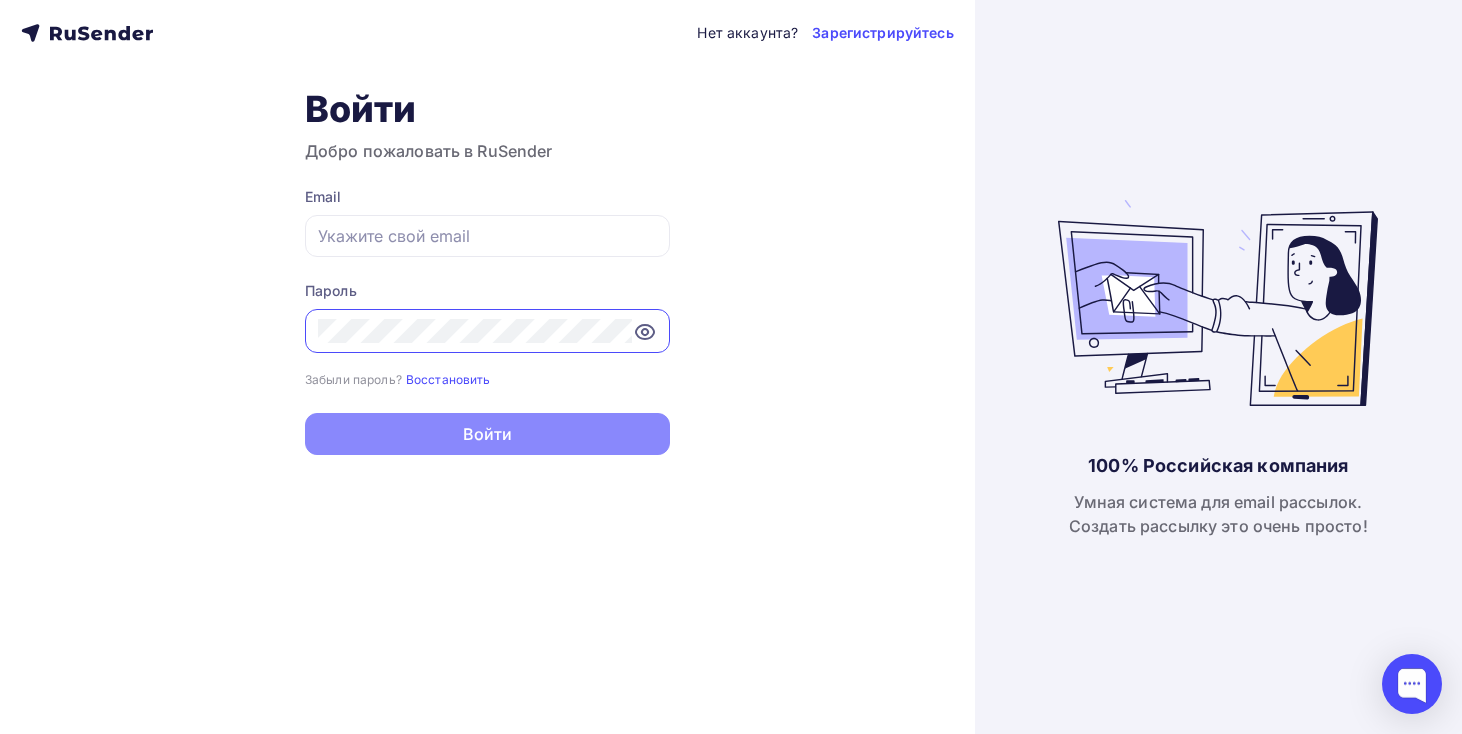 click on "Пароль
Забыли пароль?   Восстановить
Забыли пароль?
Восстановить" at bounding box center (487, 335) 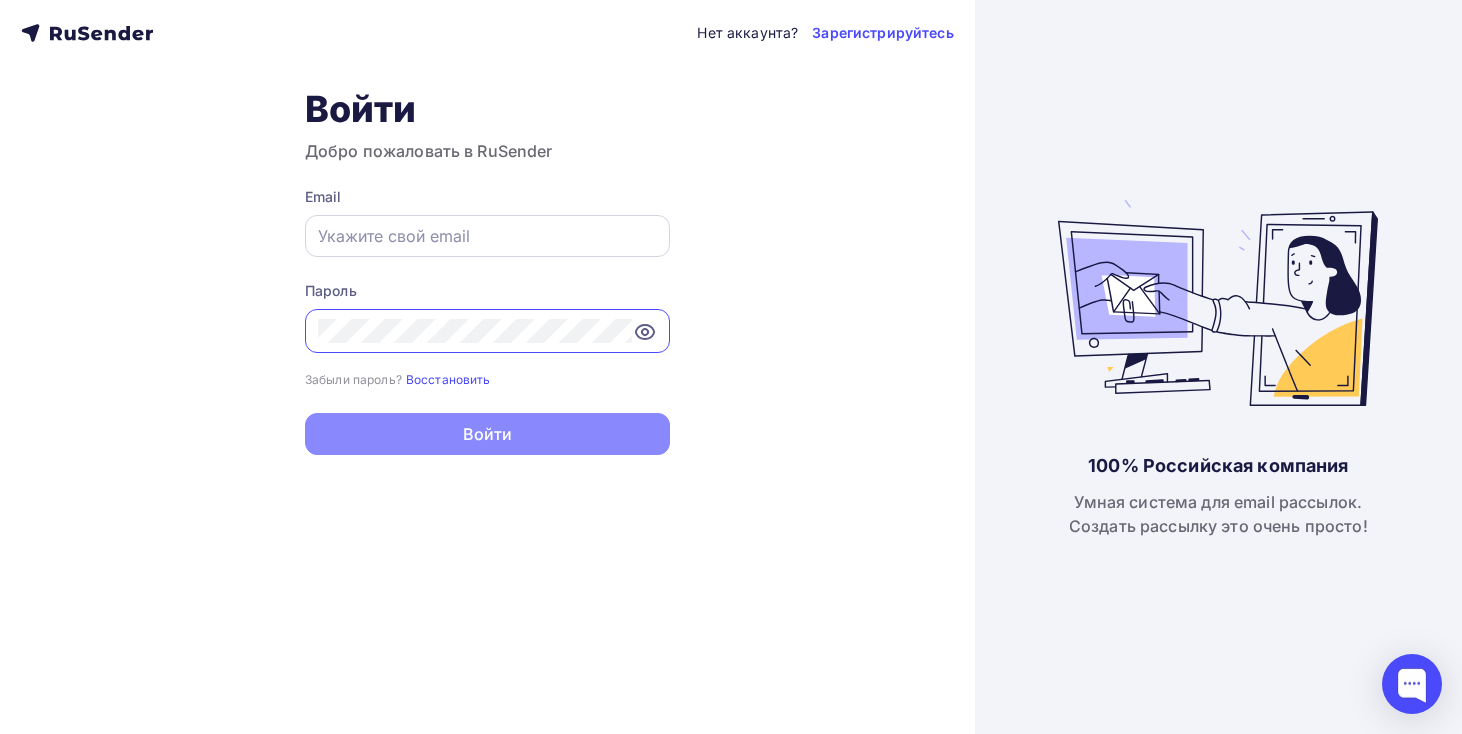 click at bounding box center (487, 236) 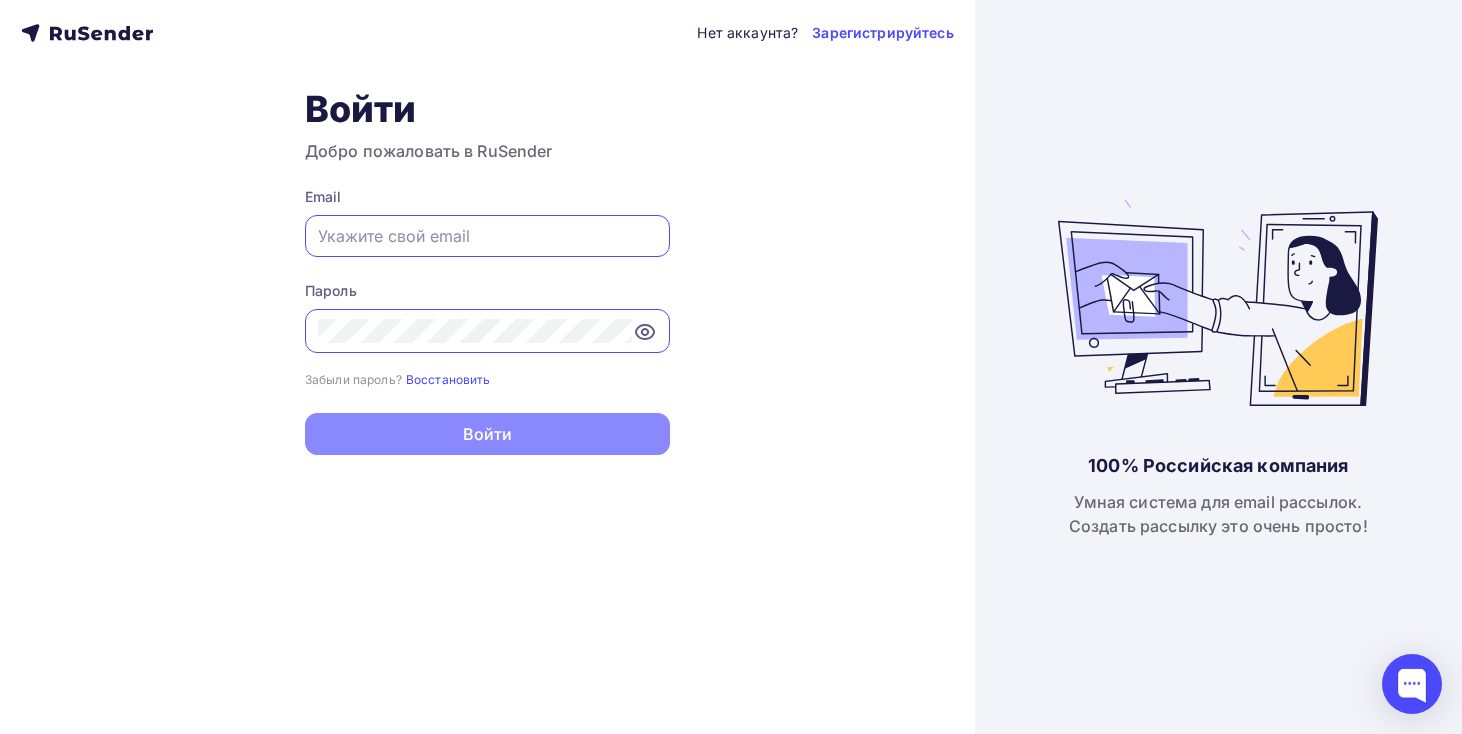 click at bounding box center [487, 236] 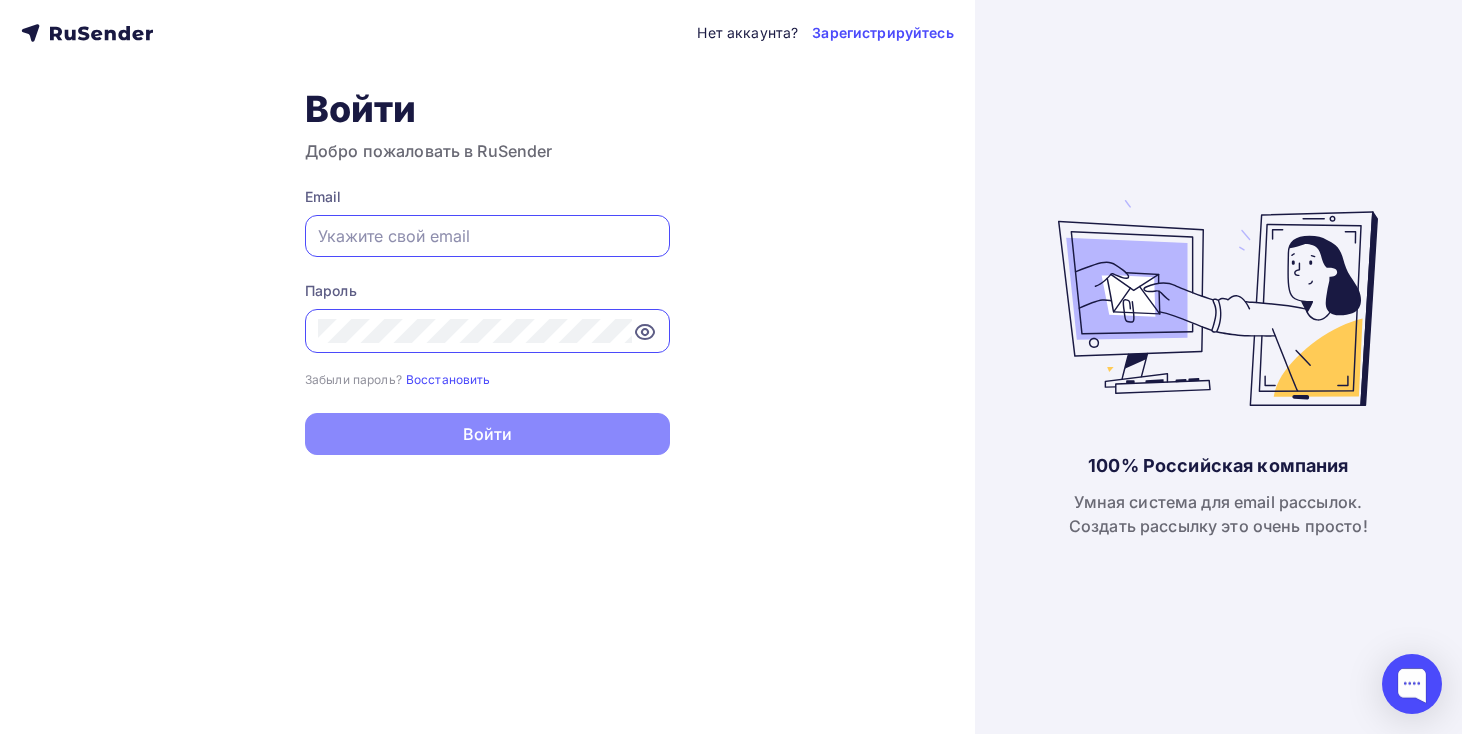 click at bounding box center (487, 236) 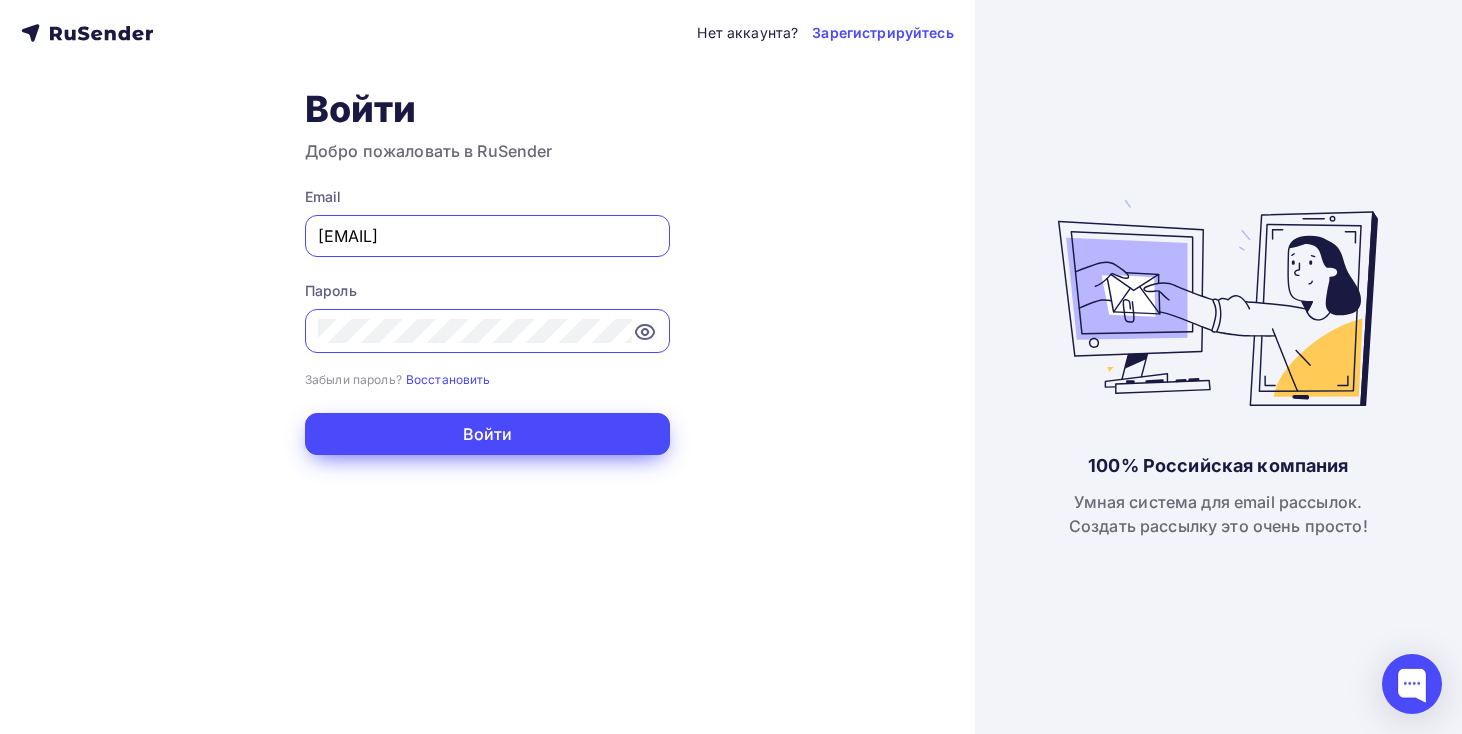 type on "[EMAIL]" 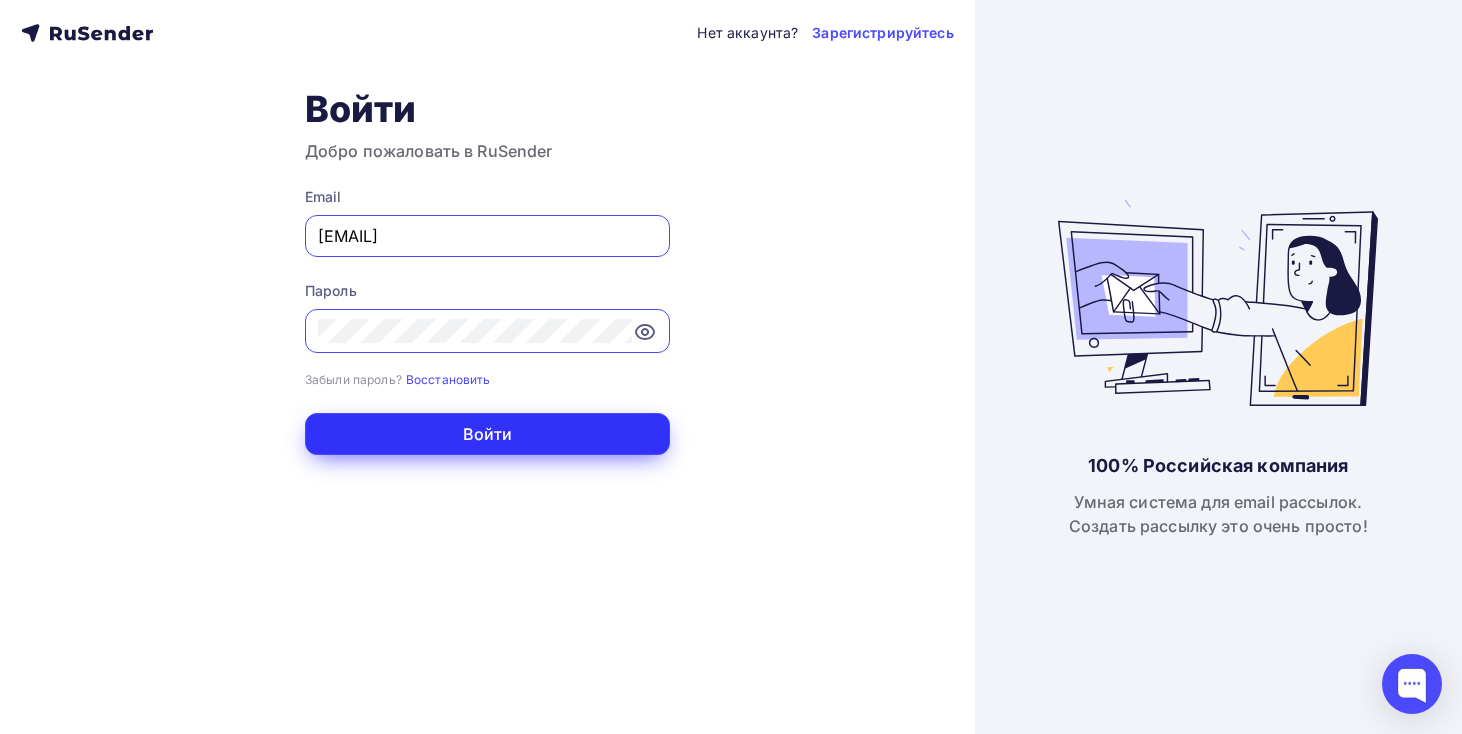 click on "Войти" at bounding box center (487, 434) 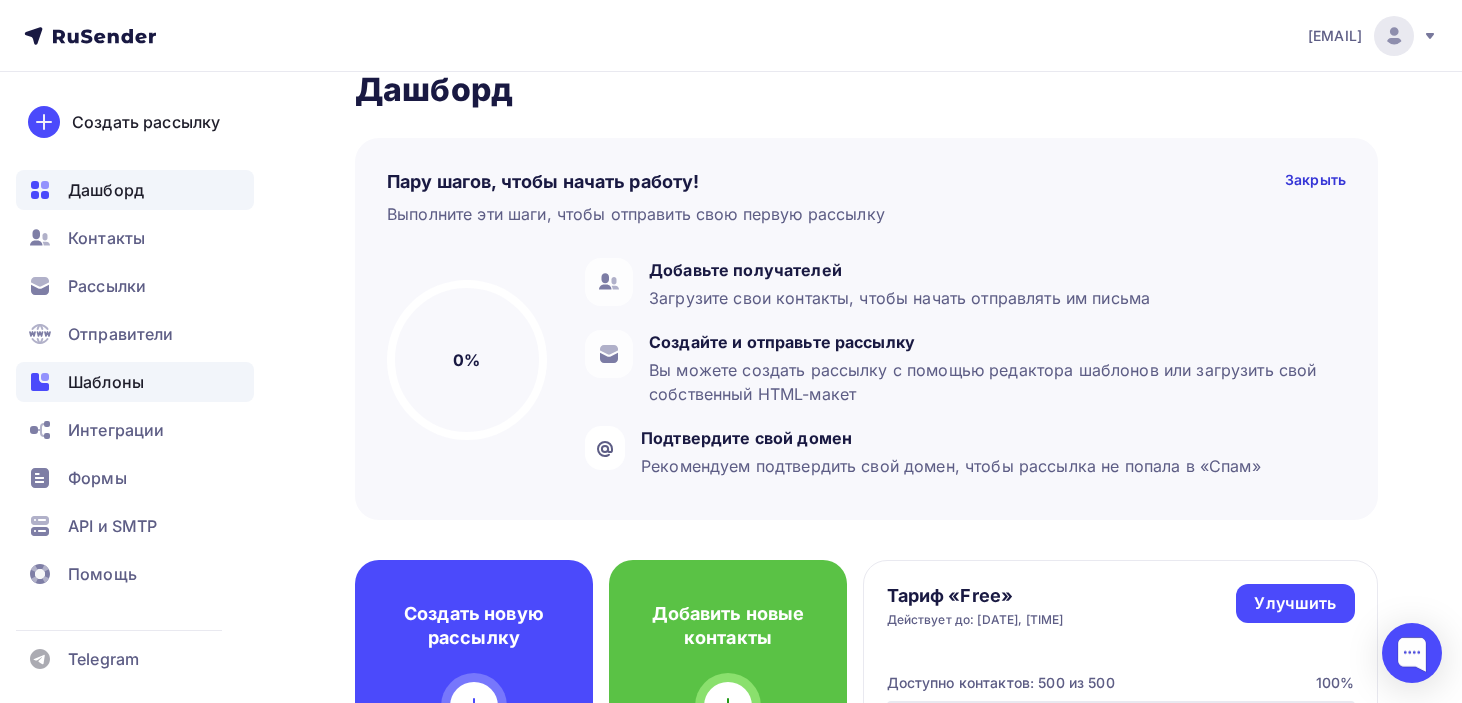 scroll, scrollTop: 41, scrollLeft: 0, axis: vertical 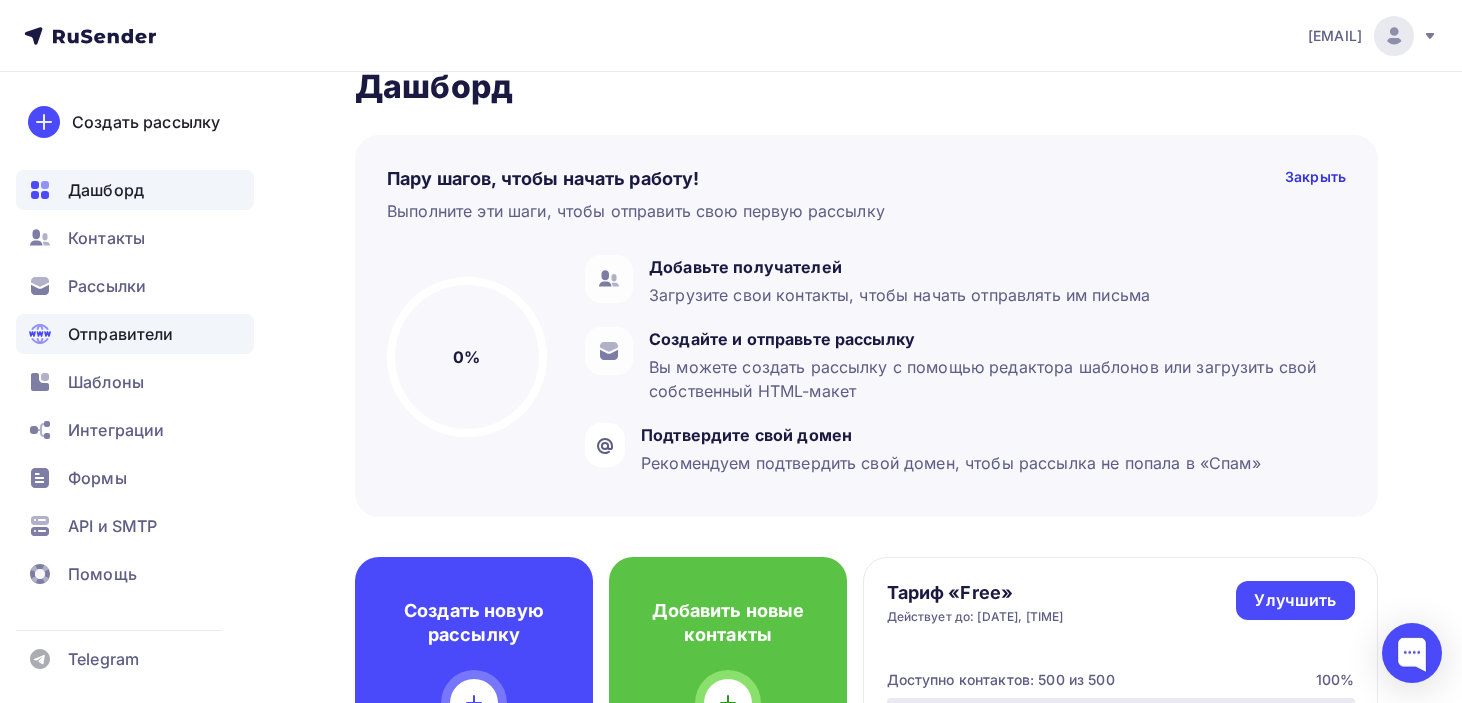 click on "Отправители" at bounding box center [121, 334] 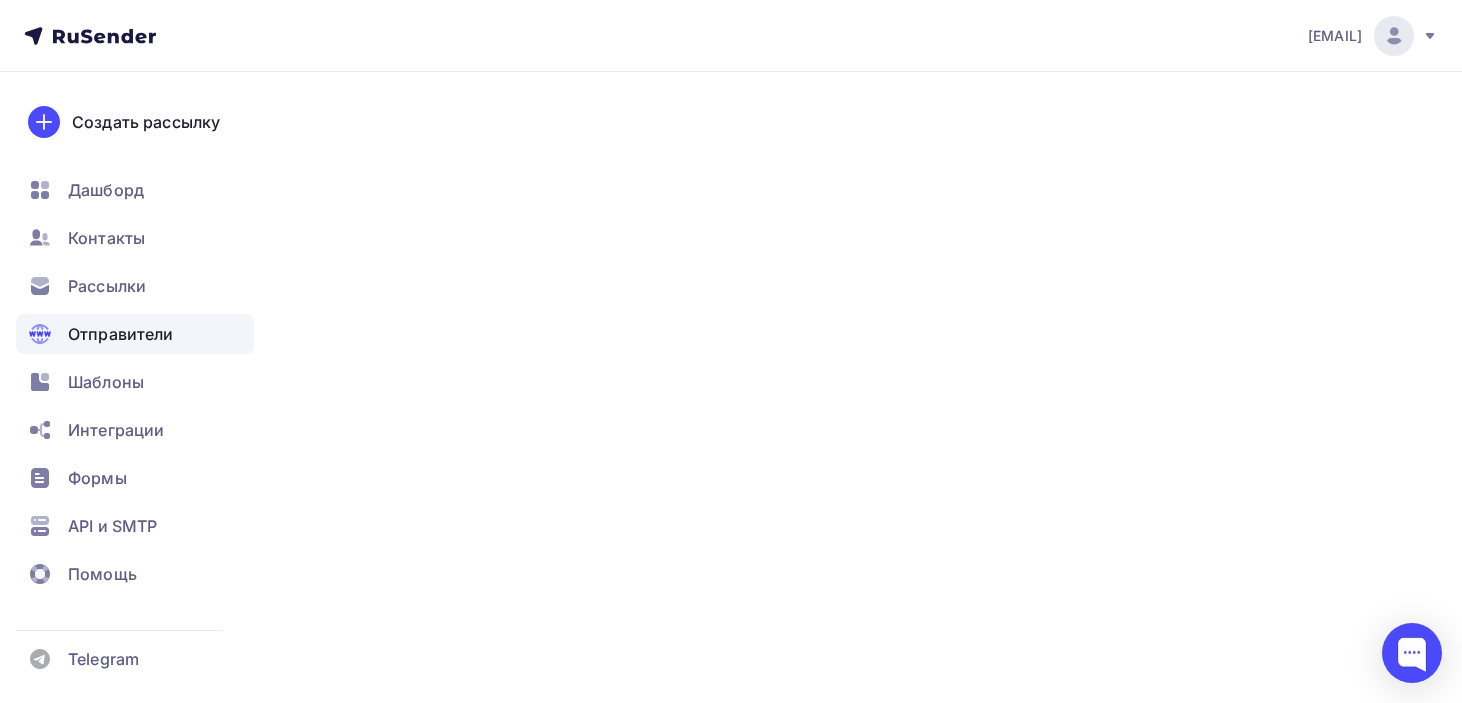 scroll, scrollTop: 0, scrollLeft: 0, axis: both 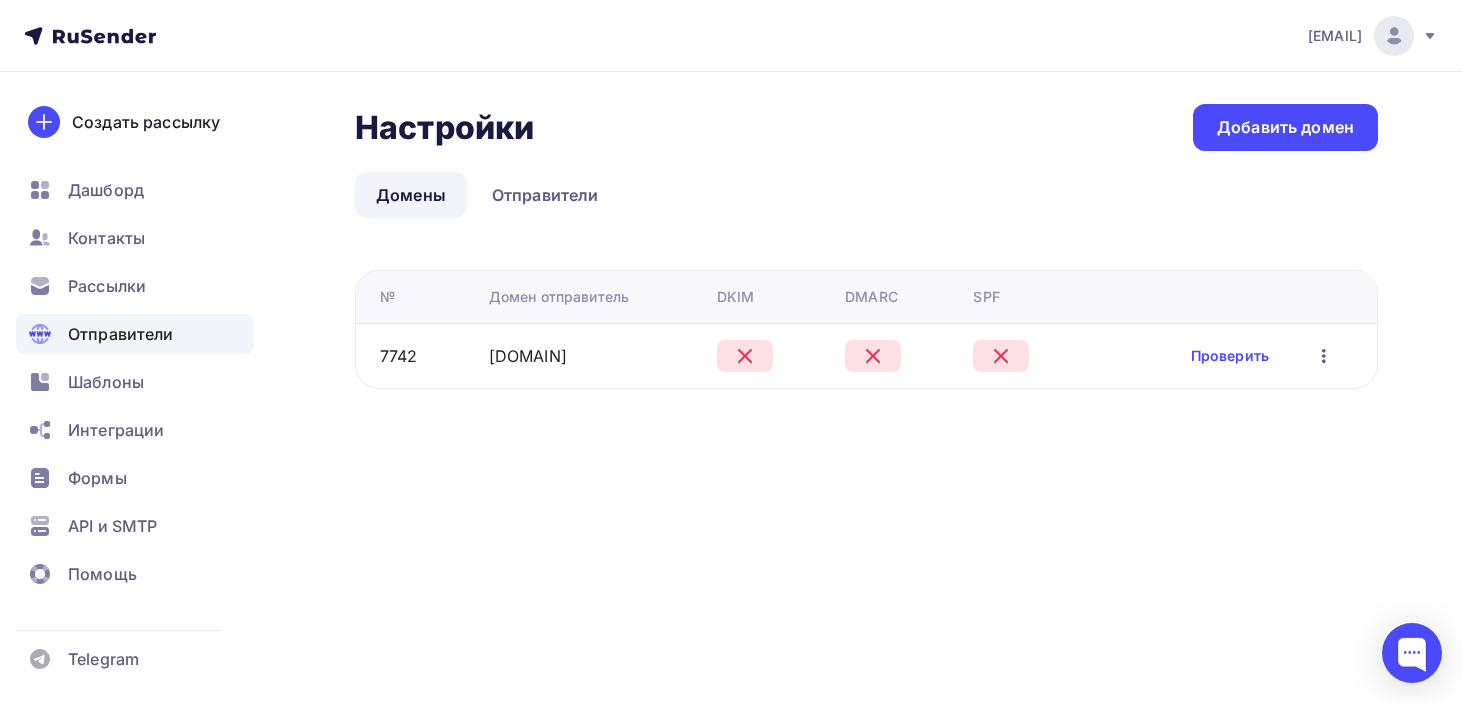 click 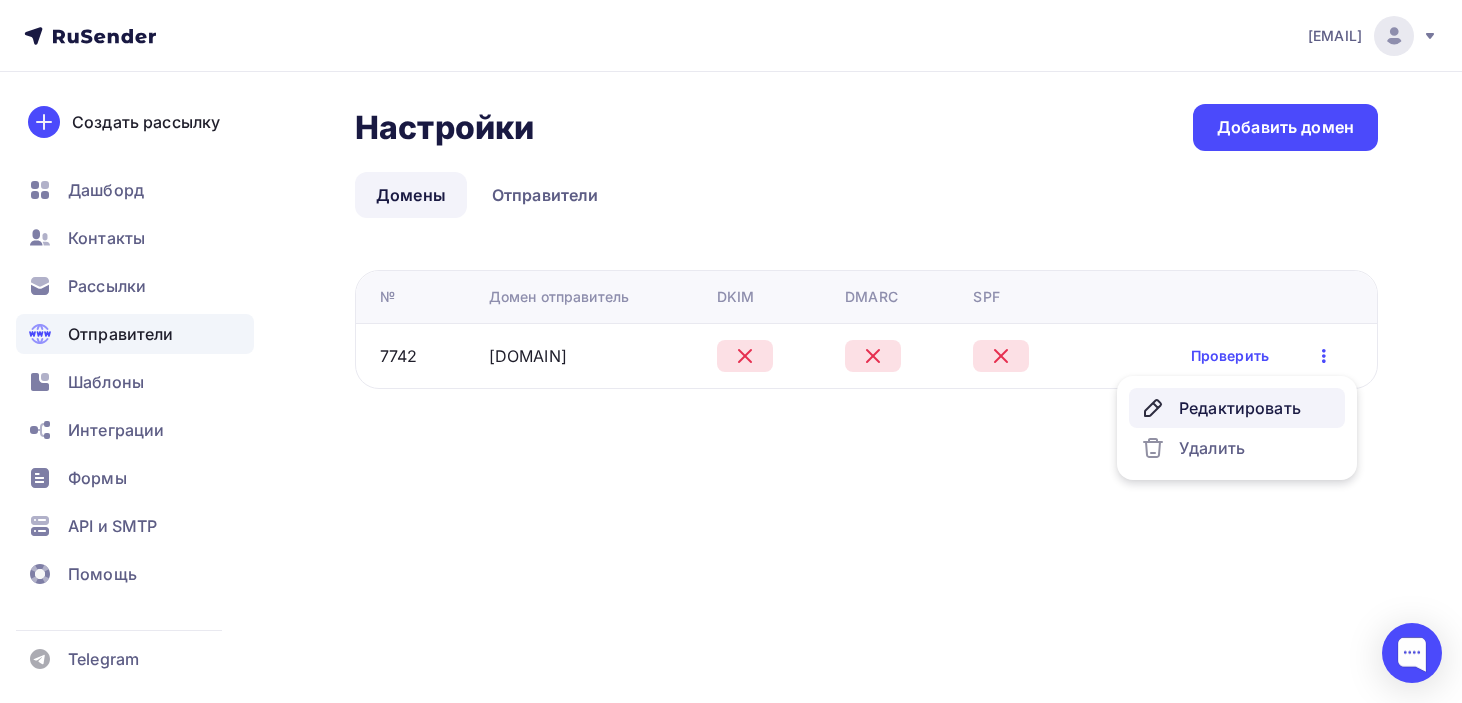 click on "Редактировать" at bounding box center (1237, 408) 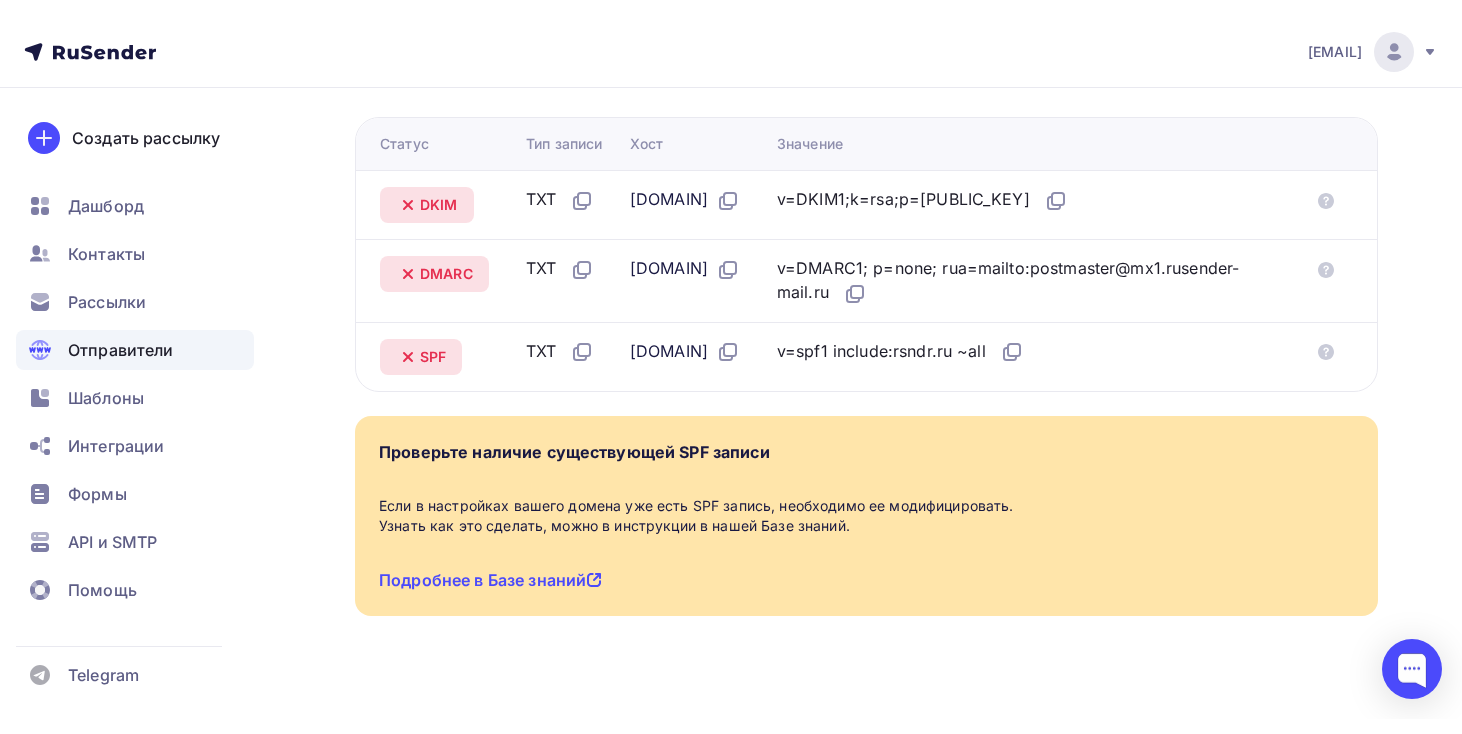 scroll, scrollTop: 556, scrollLeft: 0, axis: vertical 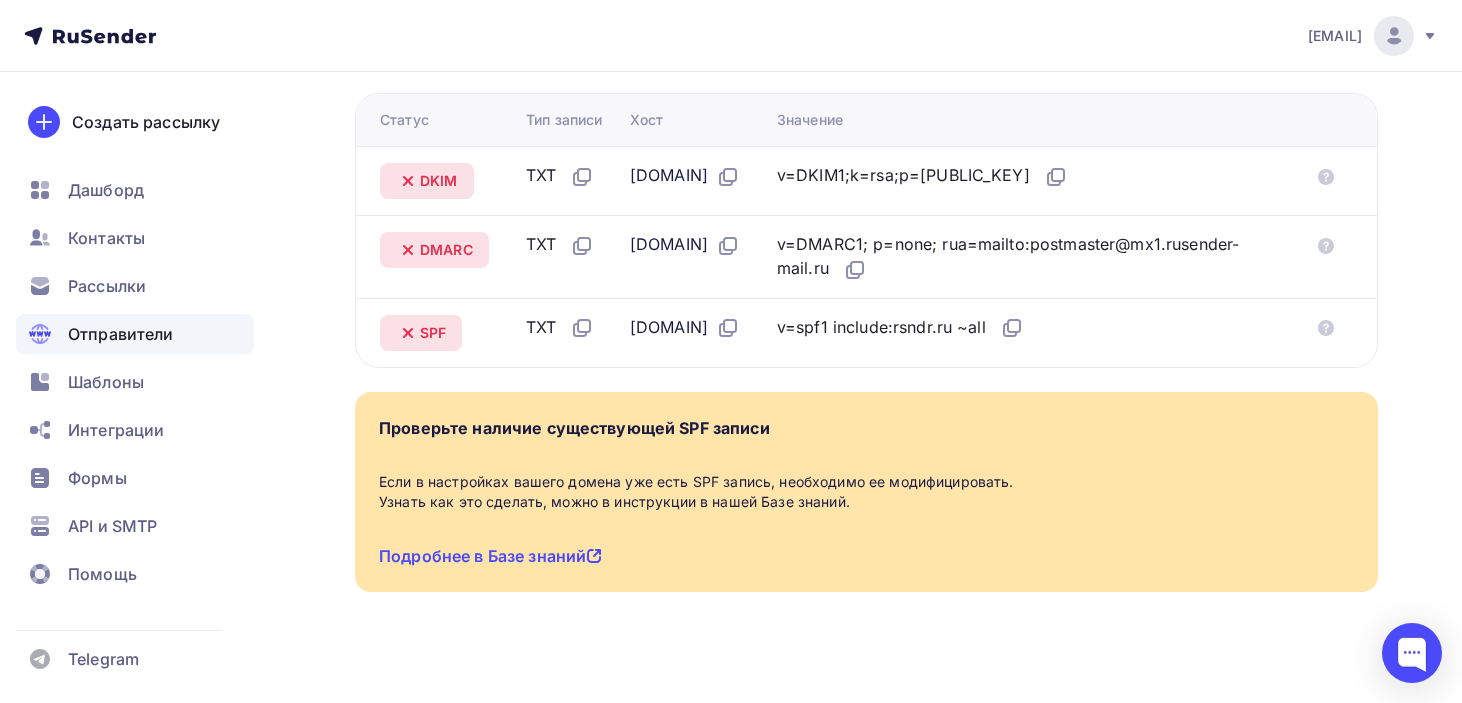 drag, startPoint x: 627, startPoint y: 157, endPoint x: 658, endPoint y: 185, distance: 41.773197 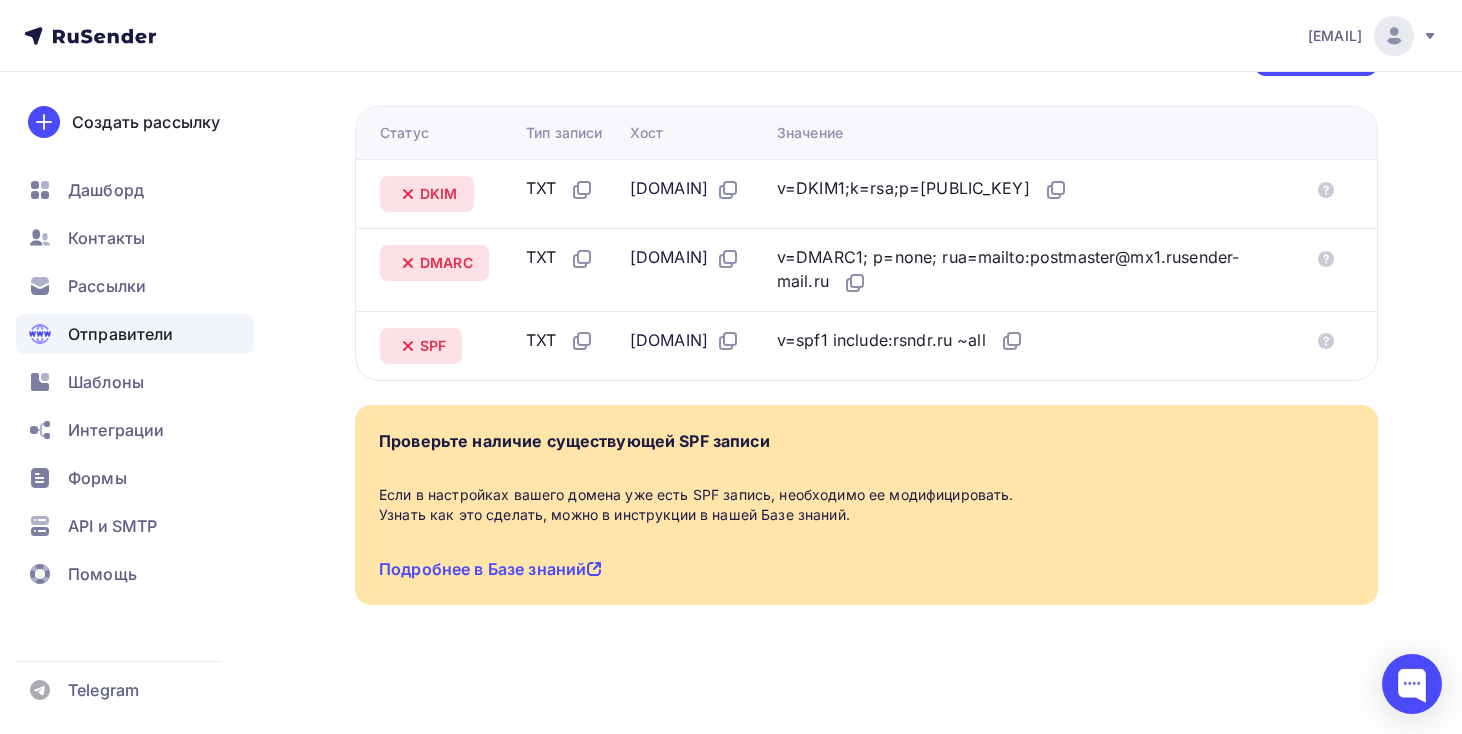 click on "Назад         tddoka.ru        Не подтвержден
Подтверждение домена
Подтверждение домена является обязательным техническим требованием
для доставки писем во «Входящие».
После добавления записей должно пройти не менее 15 минут, после
этого нажмите кнопку «Проверить», если записи внесены корректно,
напротив каждой появится галочка.
Управление осуществляется через регистратора
Управление DNS записями домена tddoka.ru осуществляется в личном кабинете регистратора, ознакомьтесь с инструкцией." at bounding box center (731, 131) 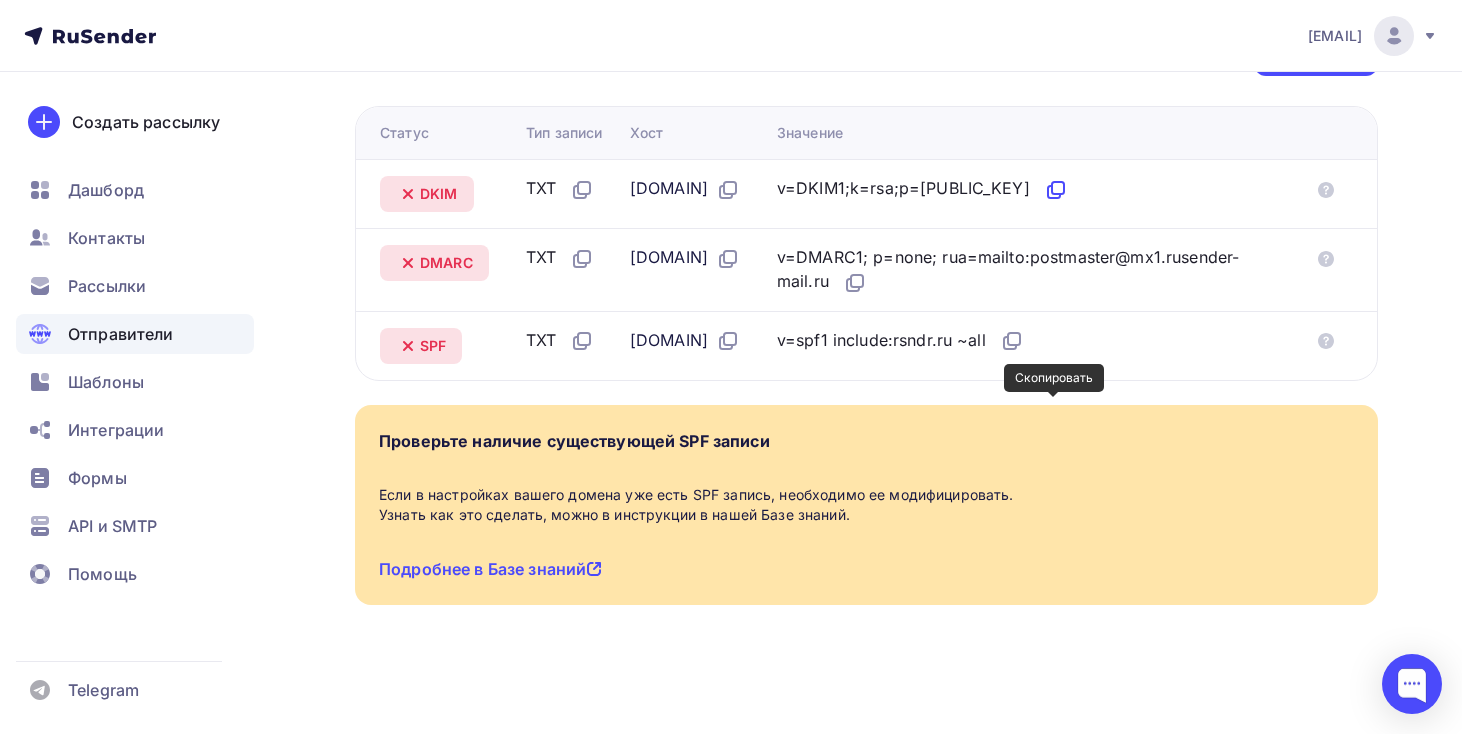 click 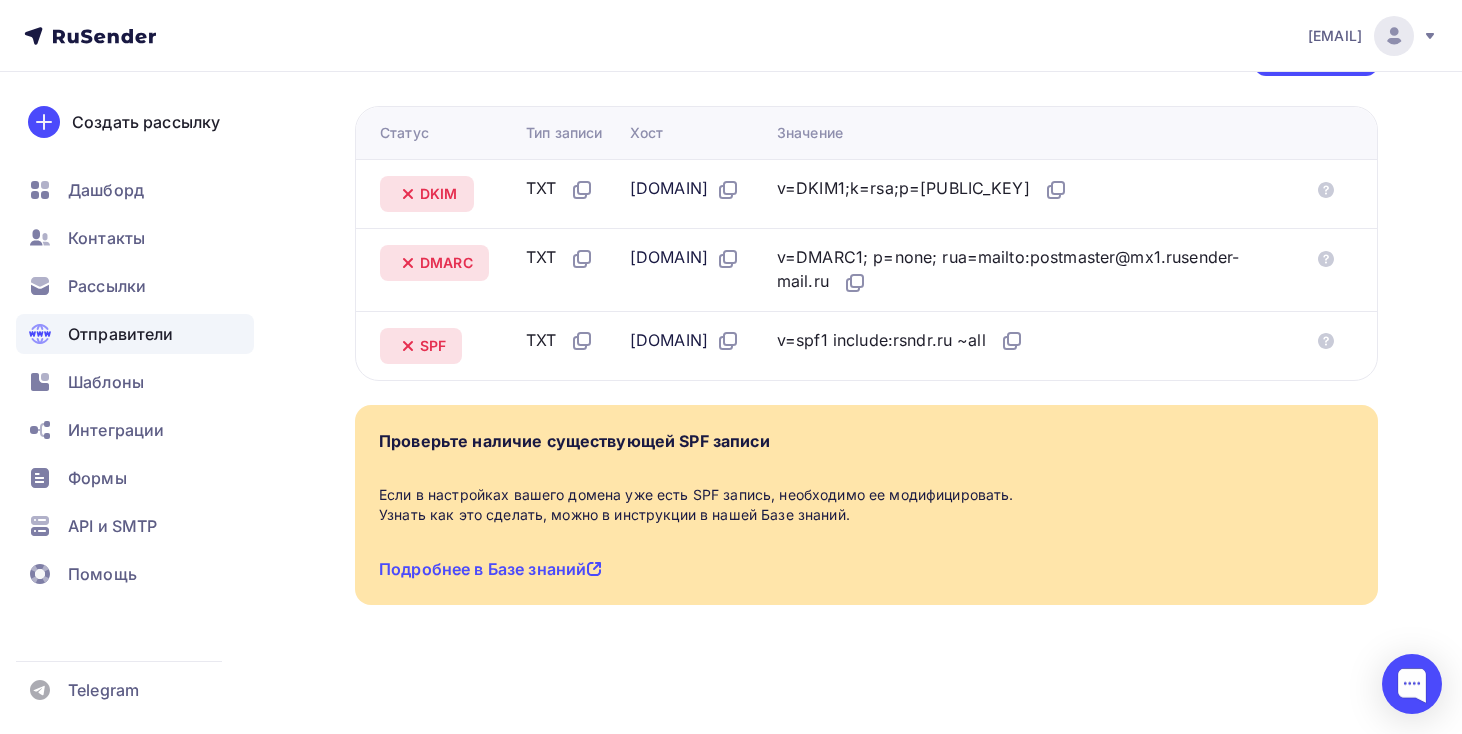 click on "DKIM" at bounding box center [437, 193] 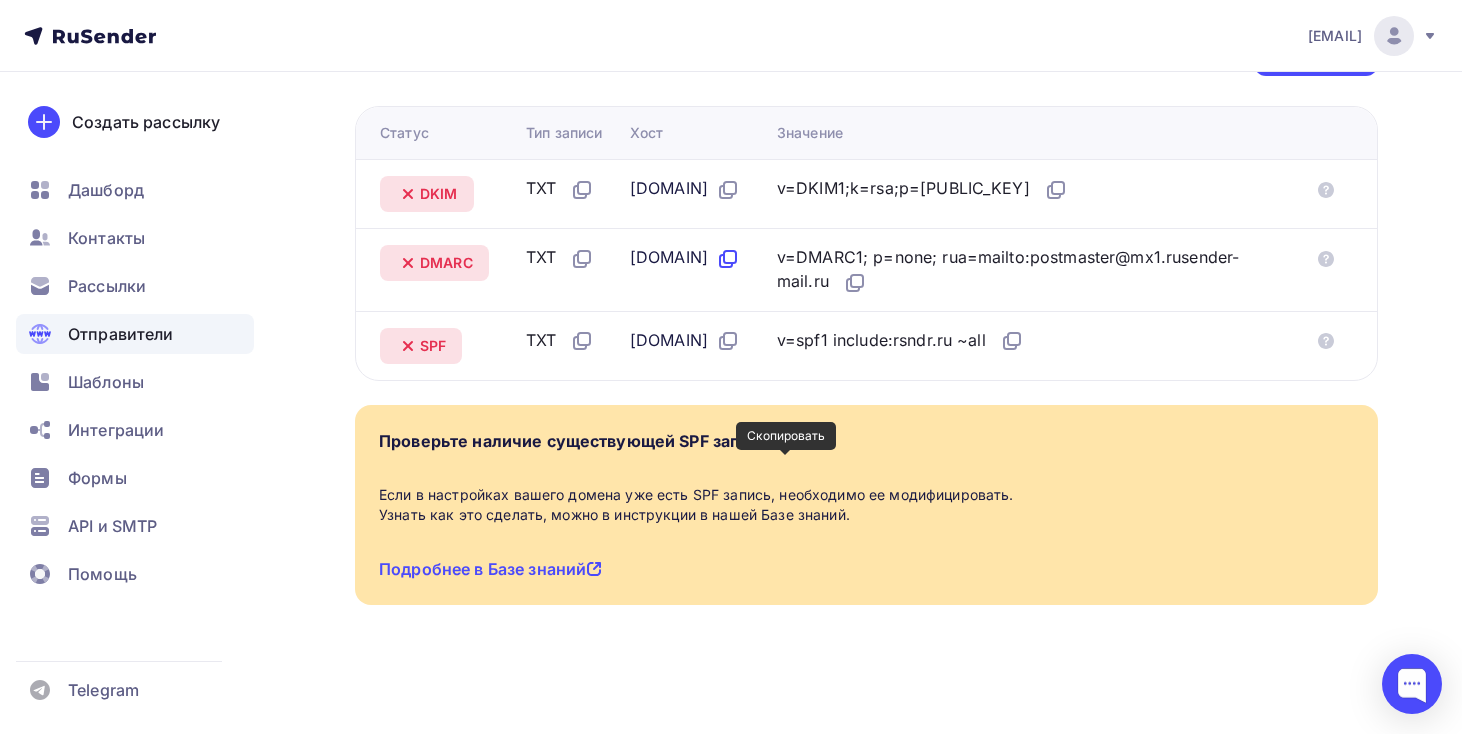 click 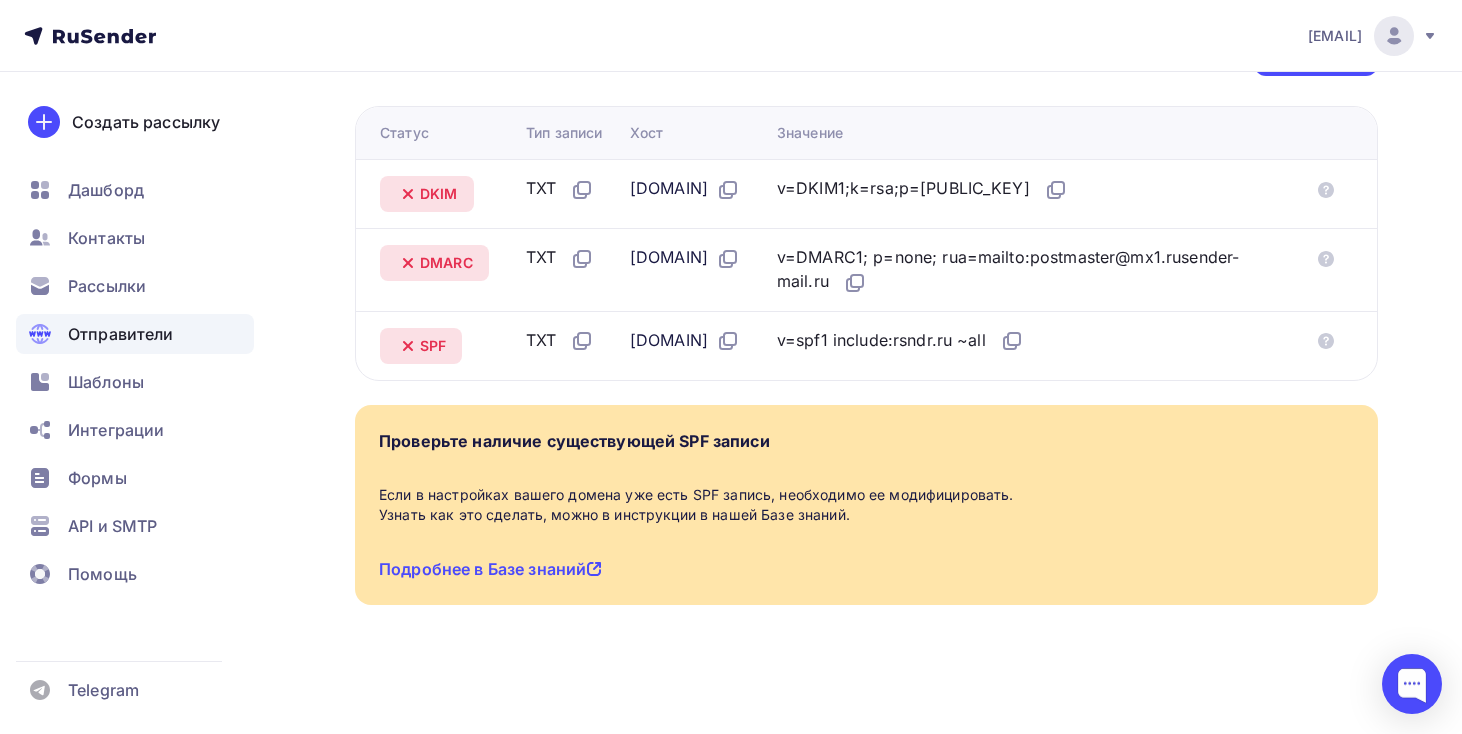 click on "Назад         tddoka.ru        Не подтвержден
Подтверждение домена
Подтверждение домена является обязательным техническим требованием
для доставки писем во «Входящие».
После добавления записей должно пройти не менее 15 минут, после
этого нажмите кнопку «Проверить», если записи внесены корректно,
напротив каждой появится галочка.
Управление осуществляется через регистратора
Управление DNS записями домена tddoka.ru осуществляется в личном кабинете регистратора, ознакомьтесь с инструкцией." at bounding box center (731, 131) 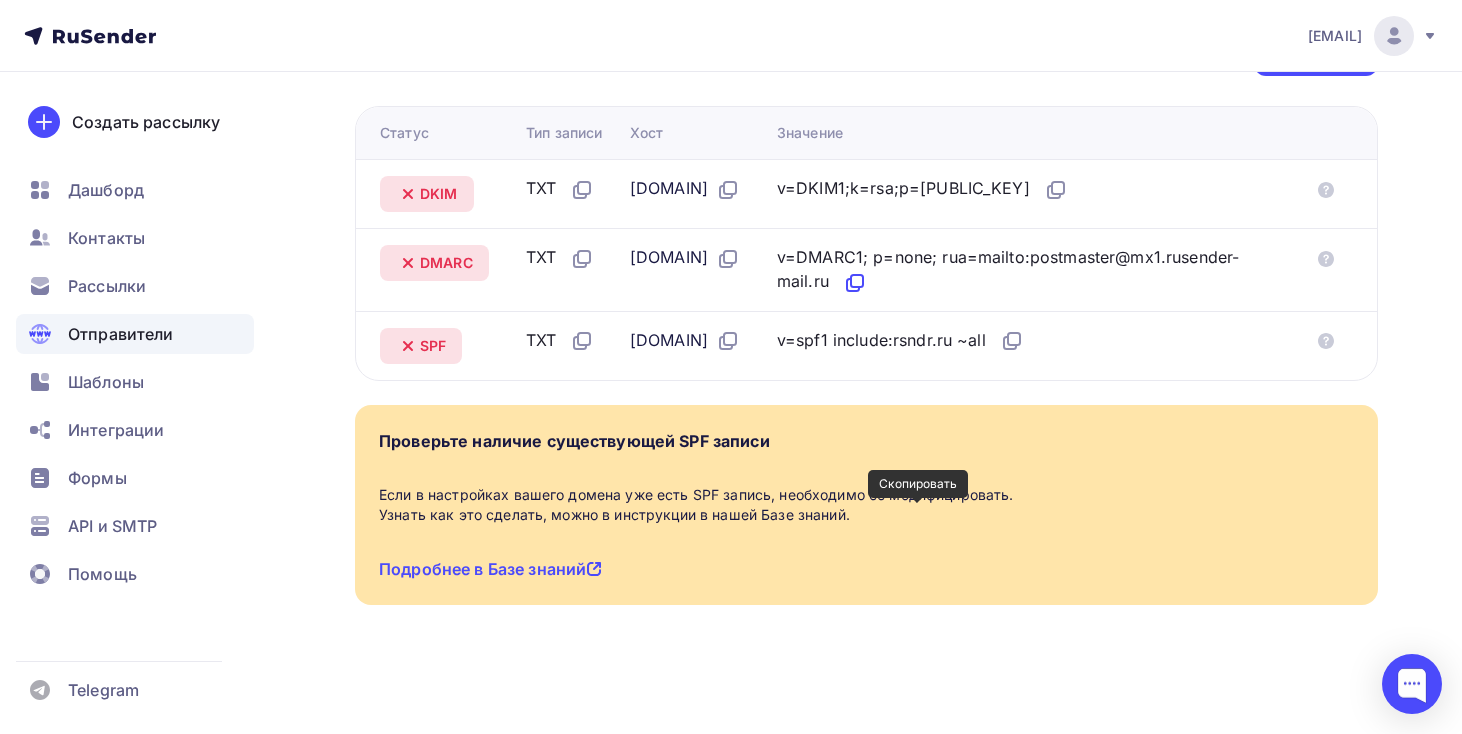 click 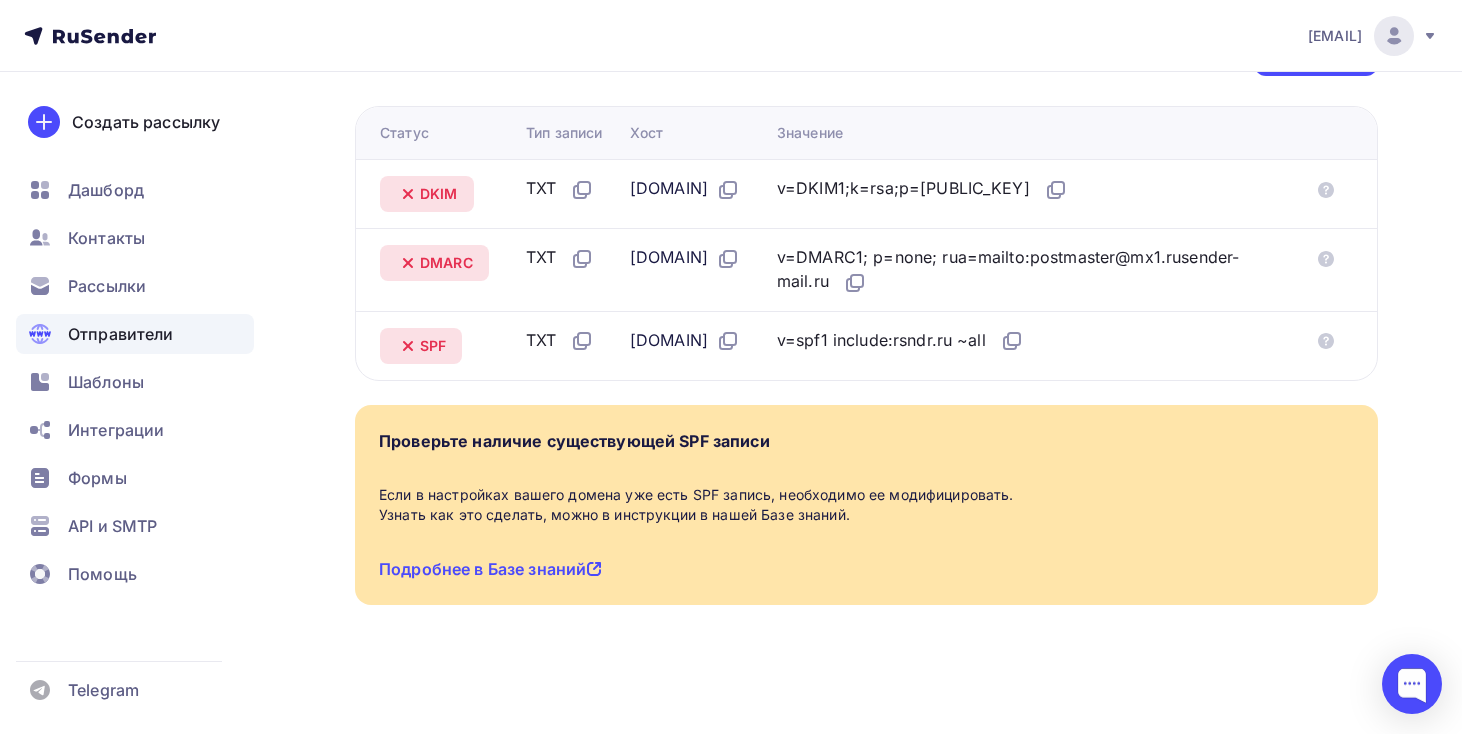 click on "DKIM" at bounding box center (437, 193) 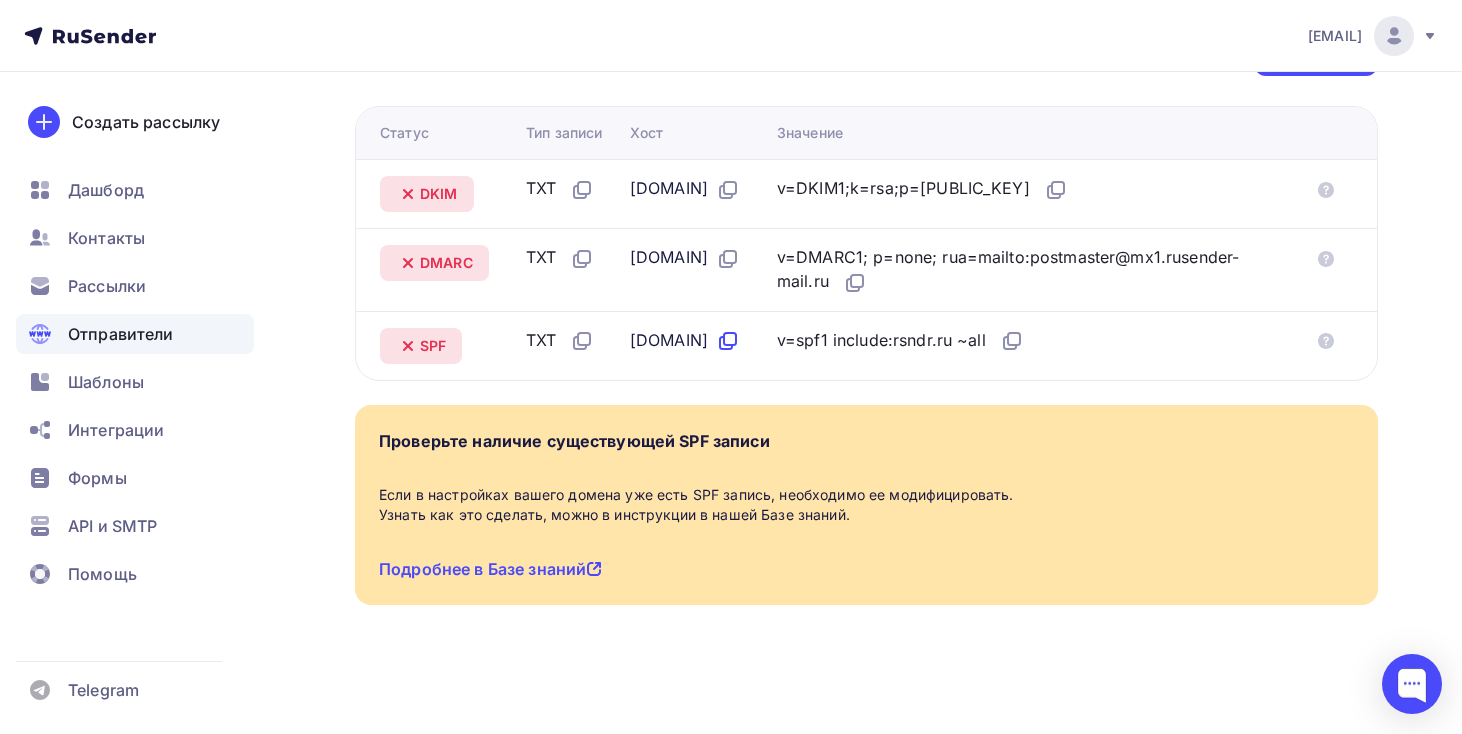click 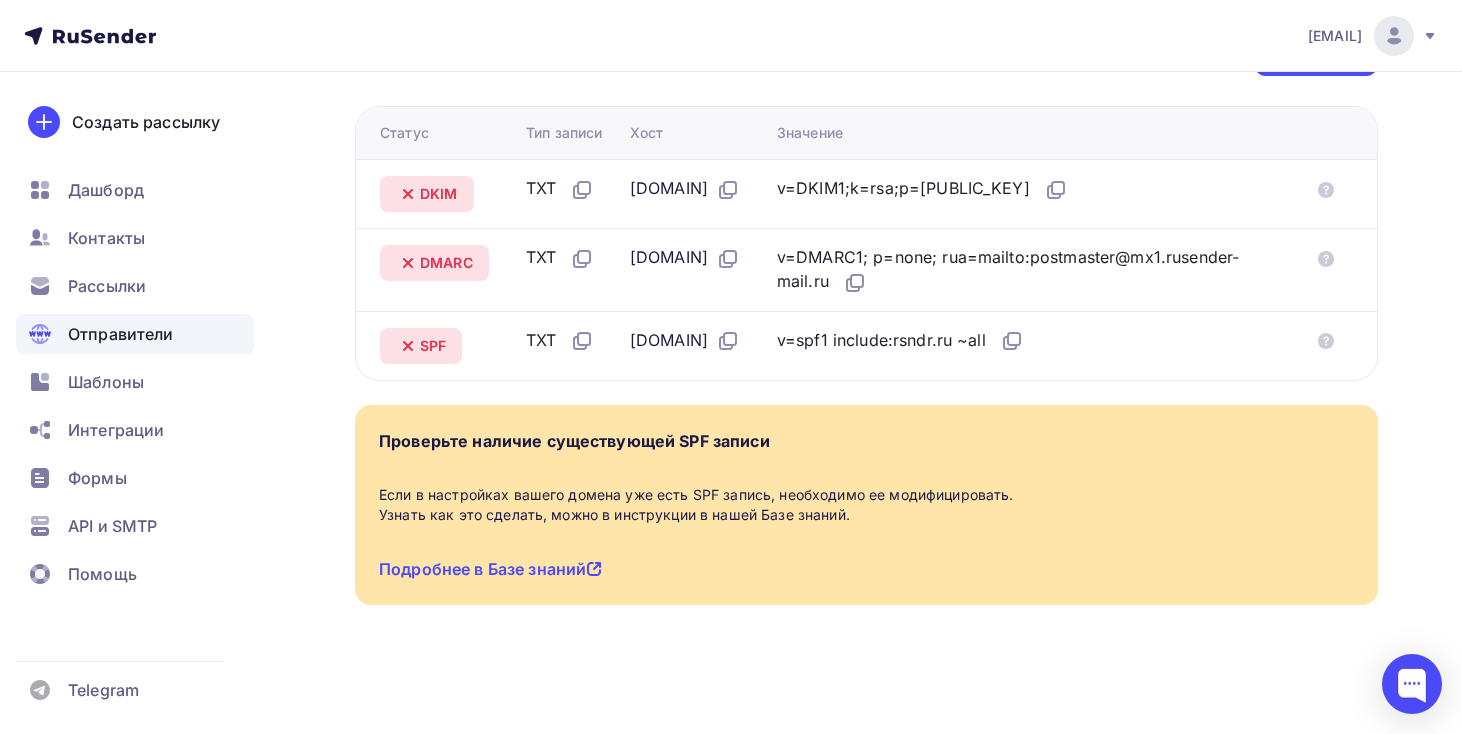 click on "Назад         tddoka.ru        Не подтвержден
Подтверждение домена
Подтверждение домена является обязательным техническим требованием
для доставки писем во «Входящие».
После добавления записей должно пройти не менее 15 минут, после
этого нажмите кнопку «Проверить», если записи внесены корректно,
напротив каждой появится галочка.
Управление осуществляется через регистратора
Управление DNS записями домена tddoka.ru осуществляется в личном кабинете регистратора, ознакомьтесь с инструкцией." at bounding box center [731, 131] 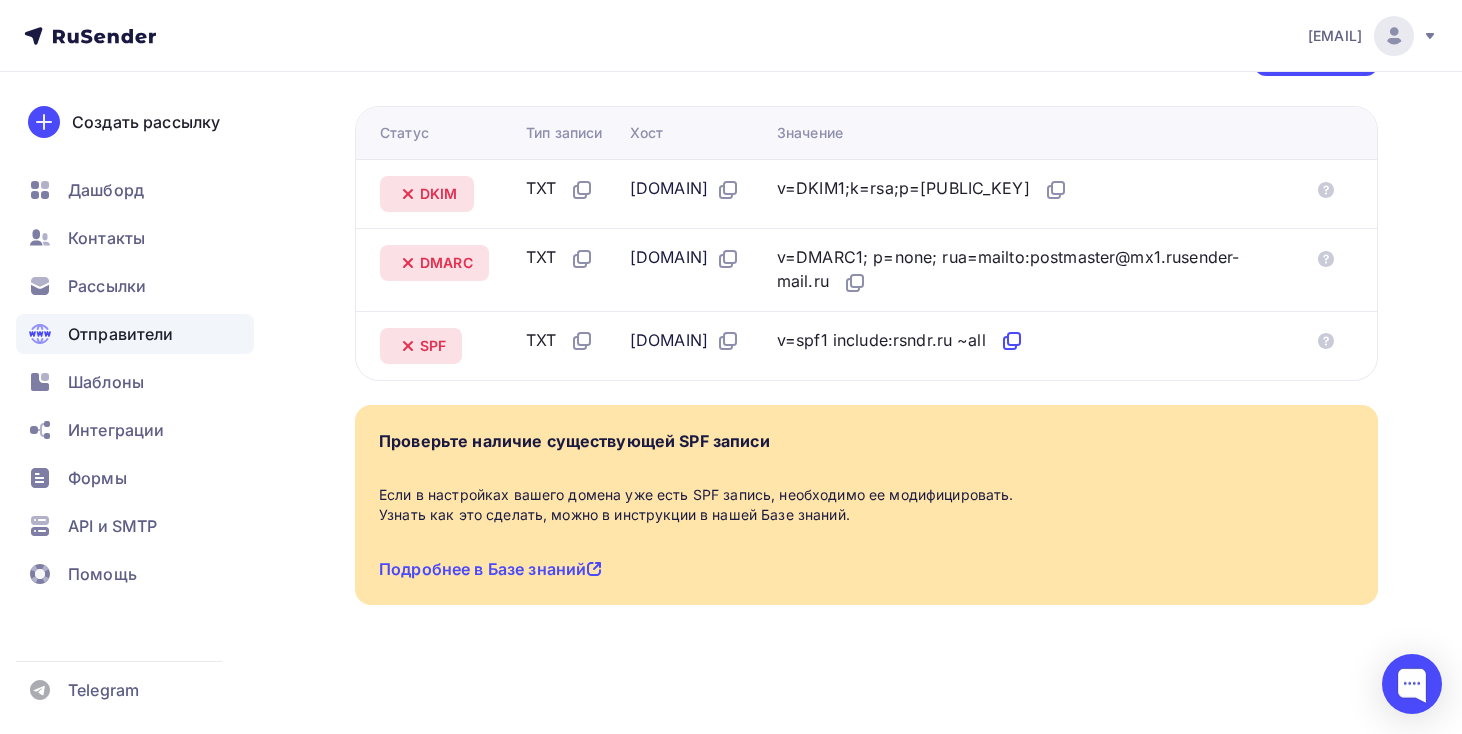 click 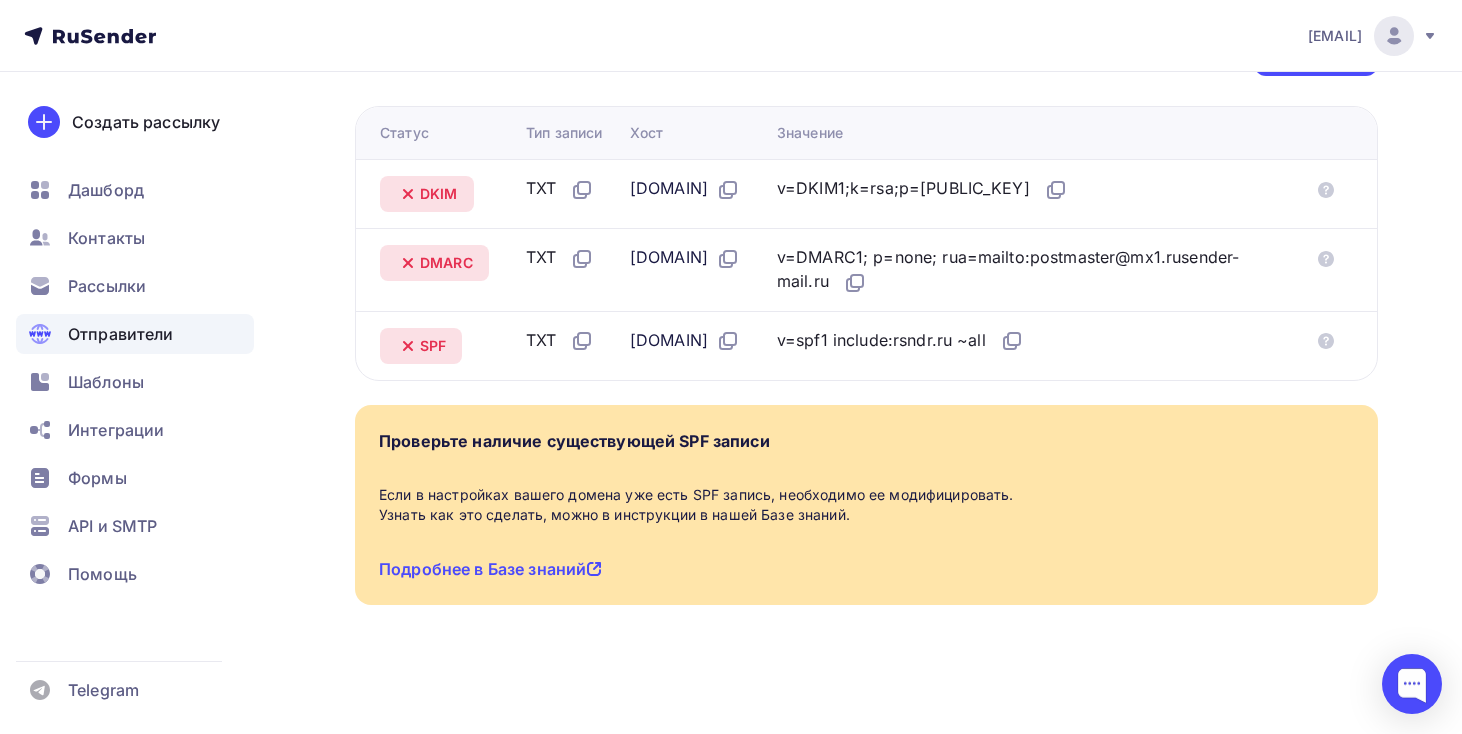 click on "Назад         tddoka.ru        Не подтвержден
Подтверждение домена
Подтверждение домена является обязательным техническим требованием
для доставки писем во «Входящие».
После добавления записей должно пройти не менее 15 минут, после
этого нажмите кнопку «Проверить», если записи внесены корректно,
напротив каждой появится галочка.
Управление осуществляется через регистратора
Управление DNS записями домена tddoka.ru осуществляется в личном кабинете регистратора, ознакомьтесь с инструкцией." at bounding box center (731, 131) 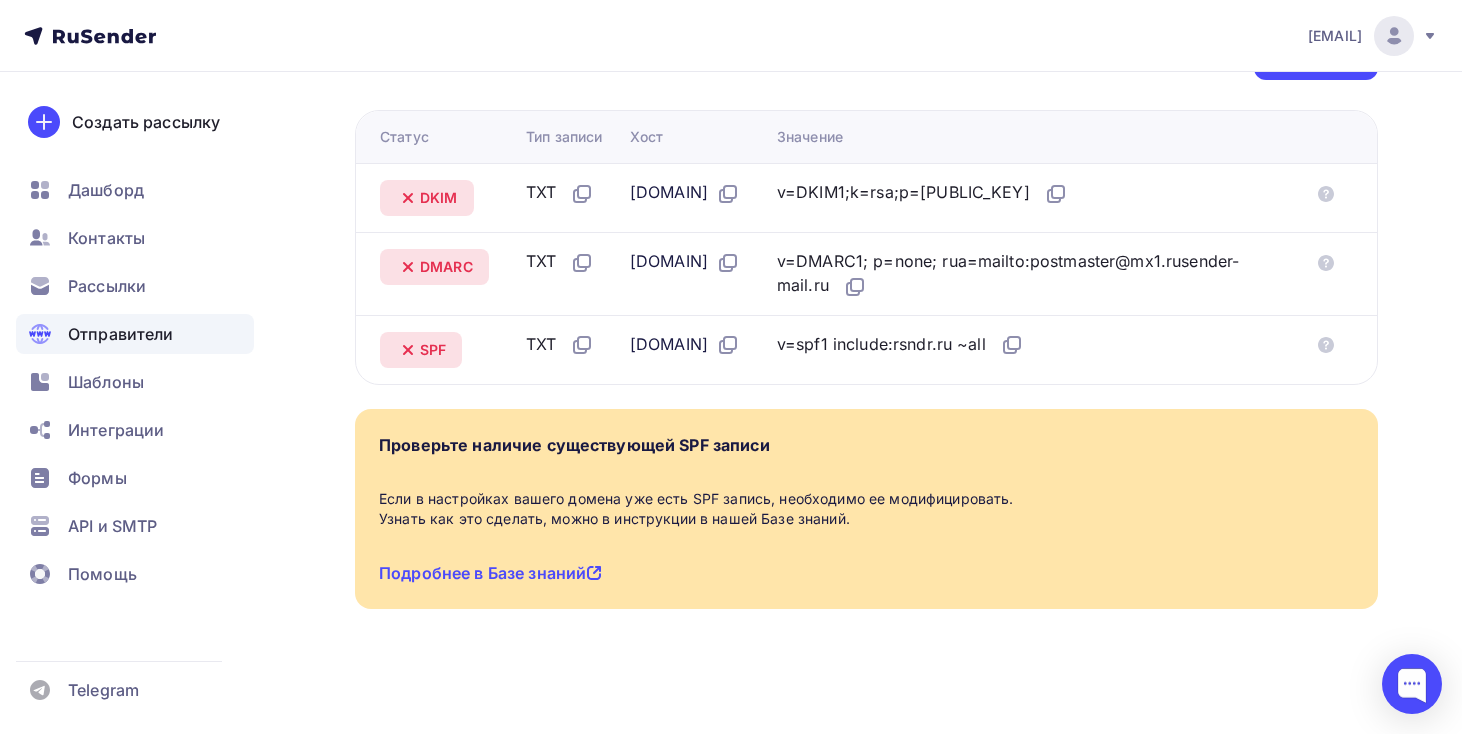 scroll, scrollTop: 534, scrollLeft: 0, axis: vertical 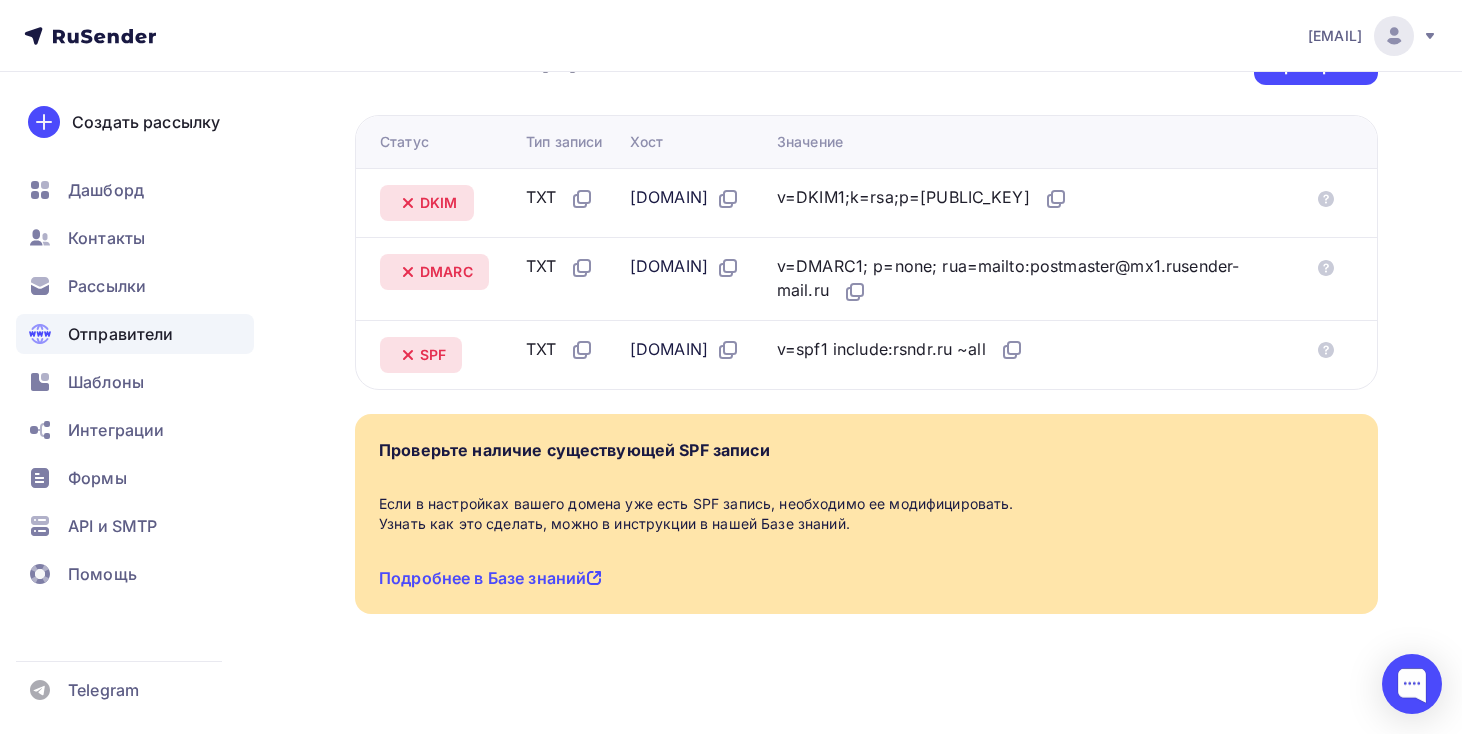 click 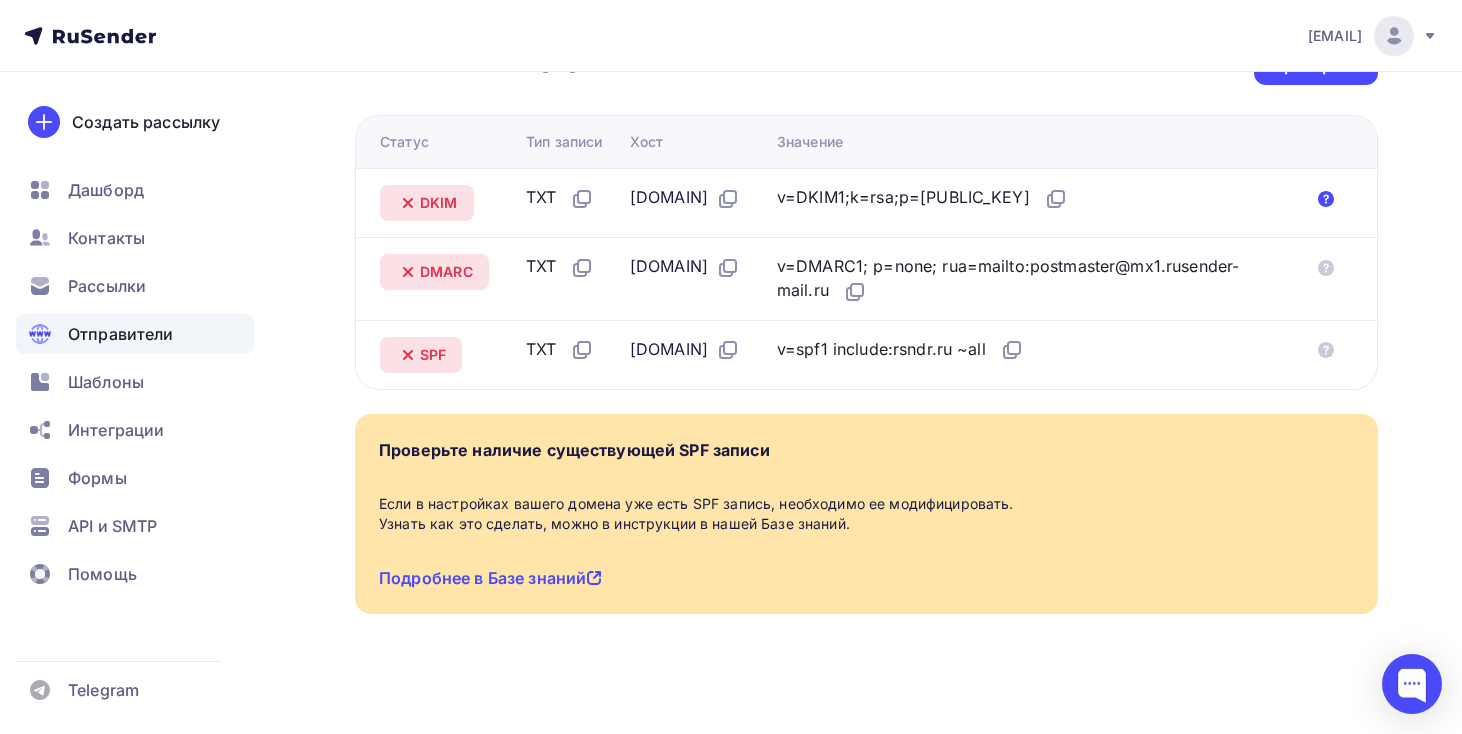 click 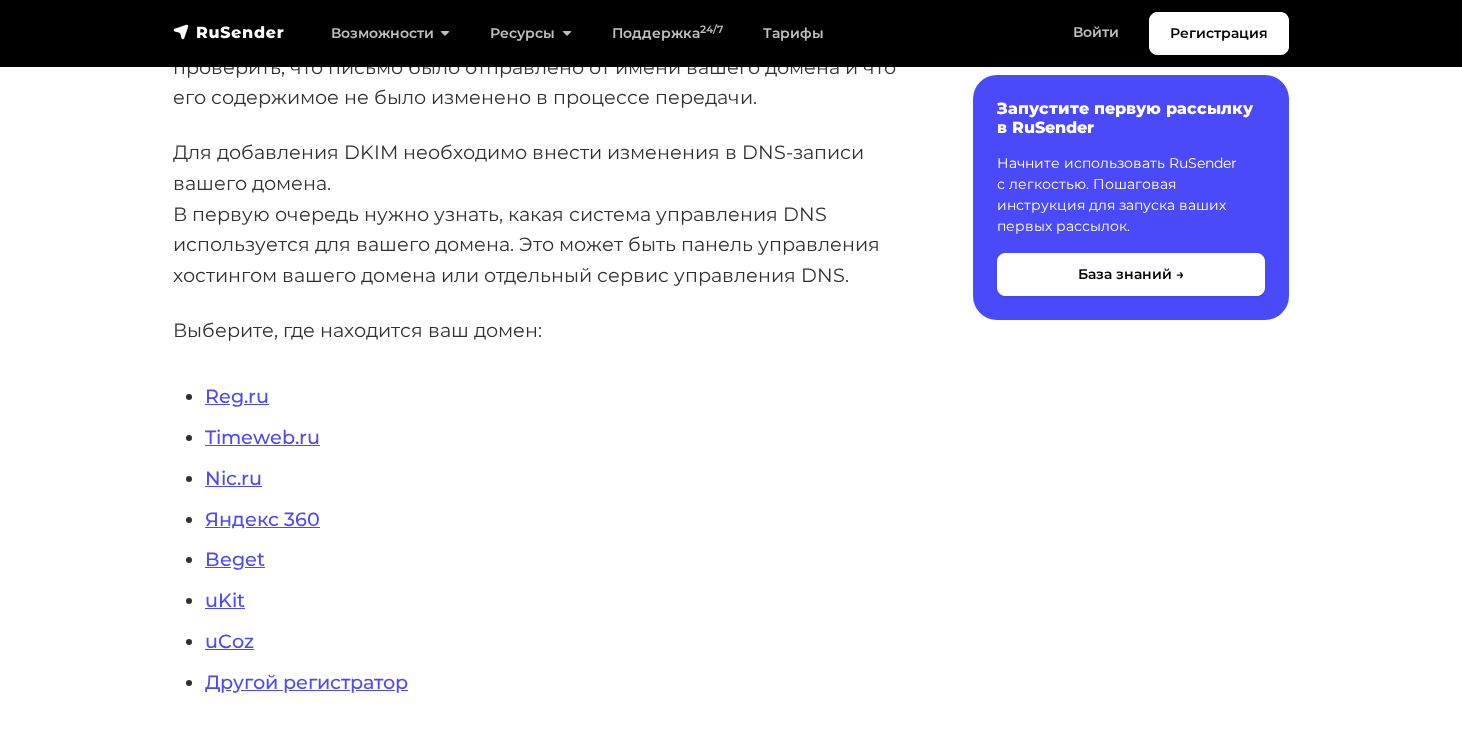 scroll, scrollTop: 320, scrollLeft: 0, axis: vertical 